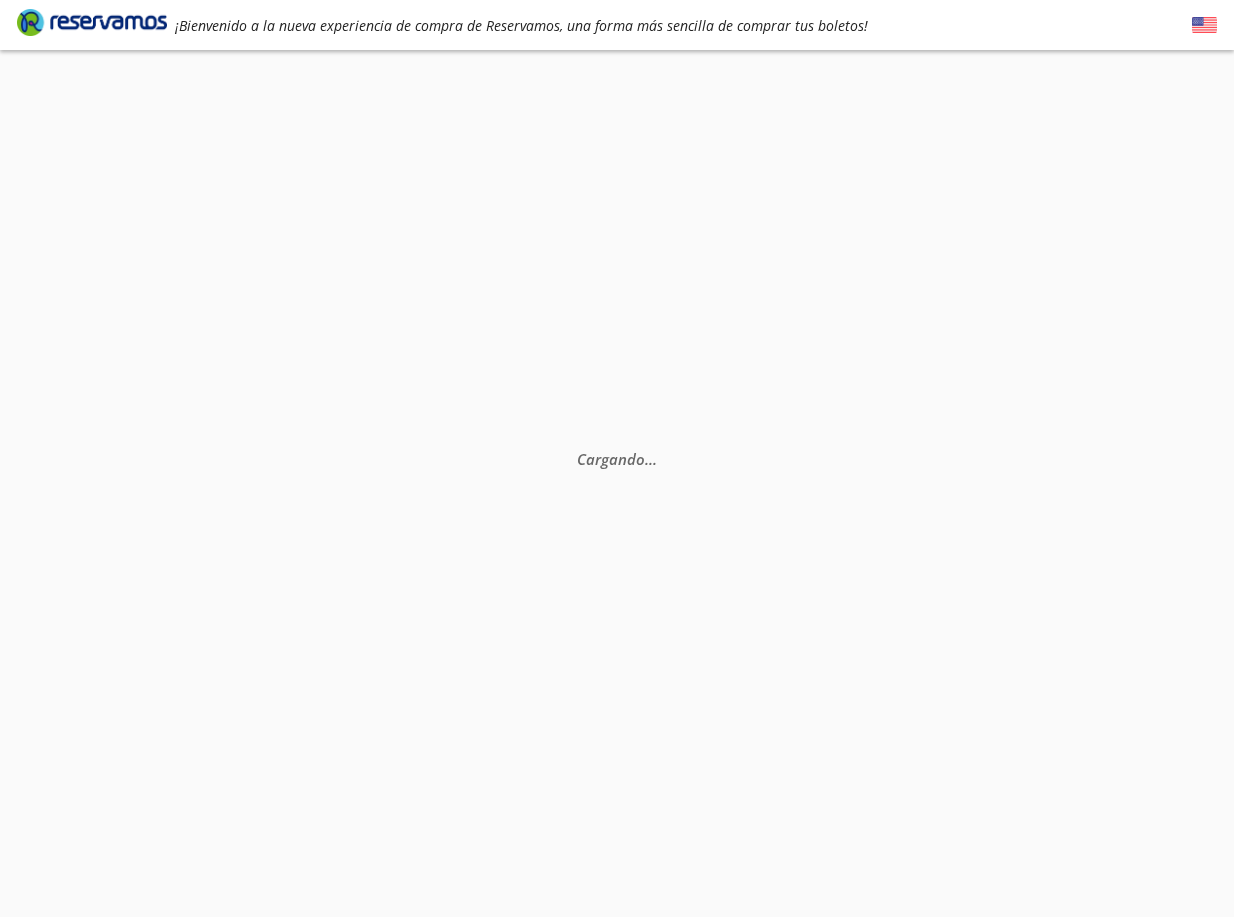 scroll, scrollTop: 0, scrollLeft: 0, axis: both 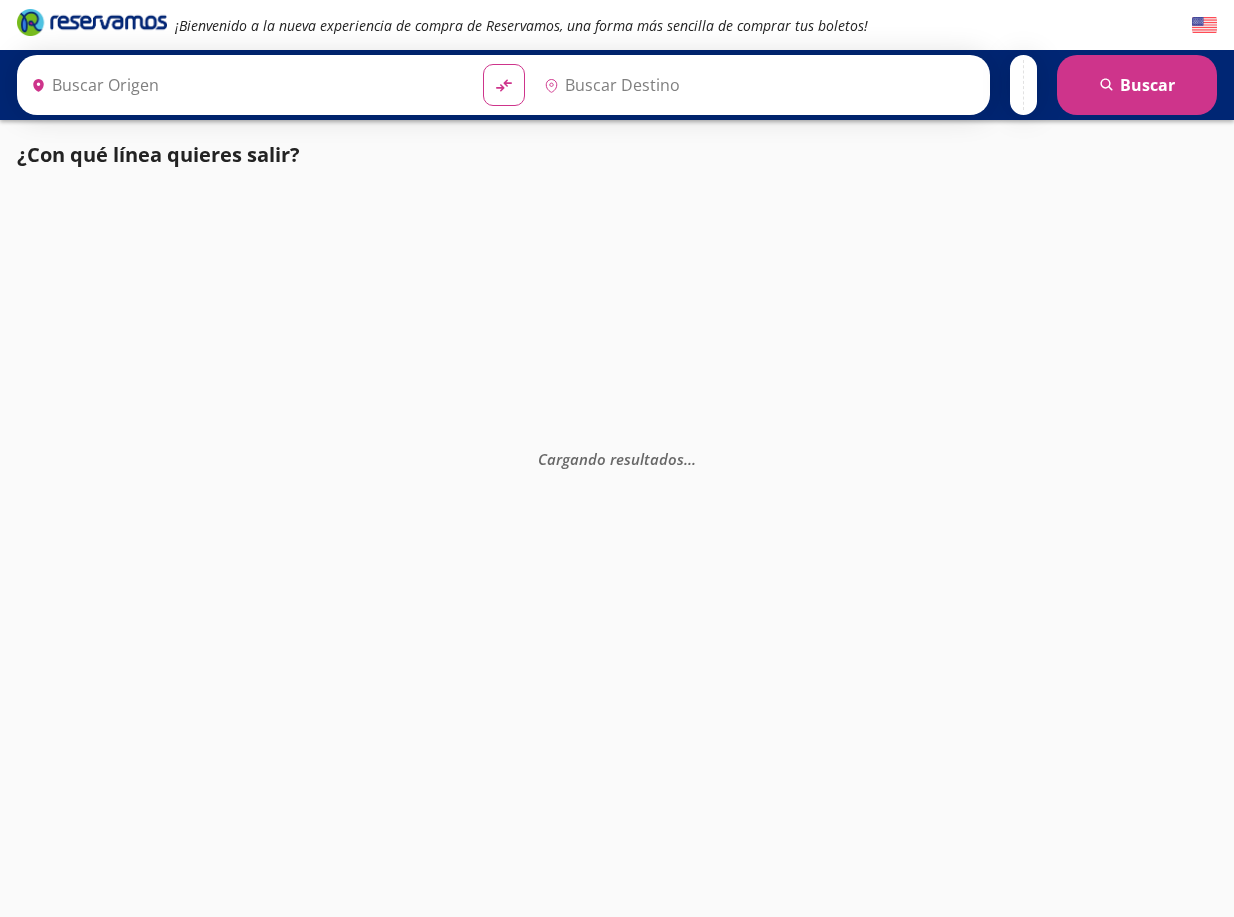 type on "Central del Norte, Distrito Federal" 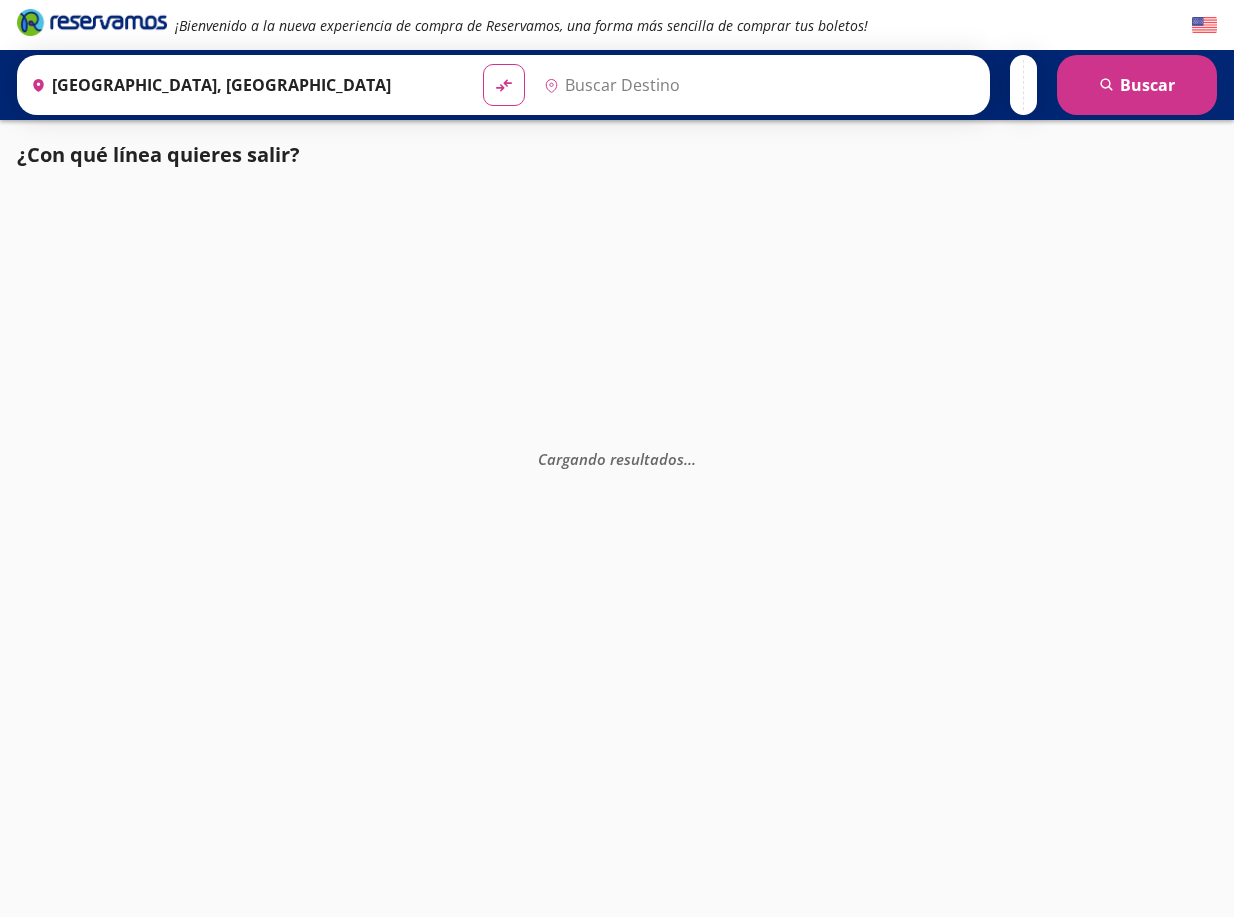 type on "Querétaro, Querétaro" 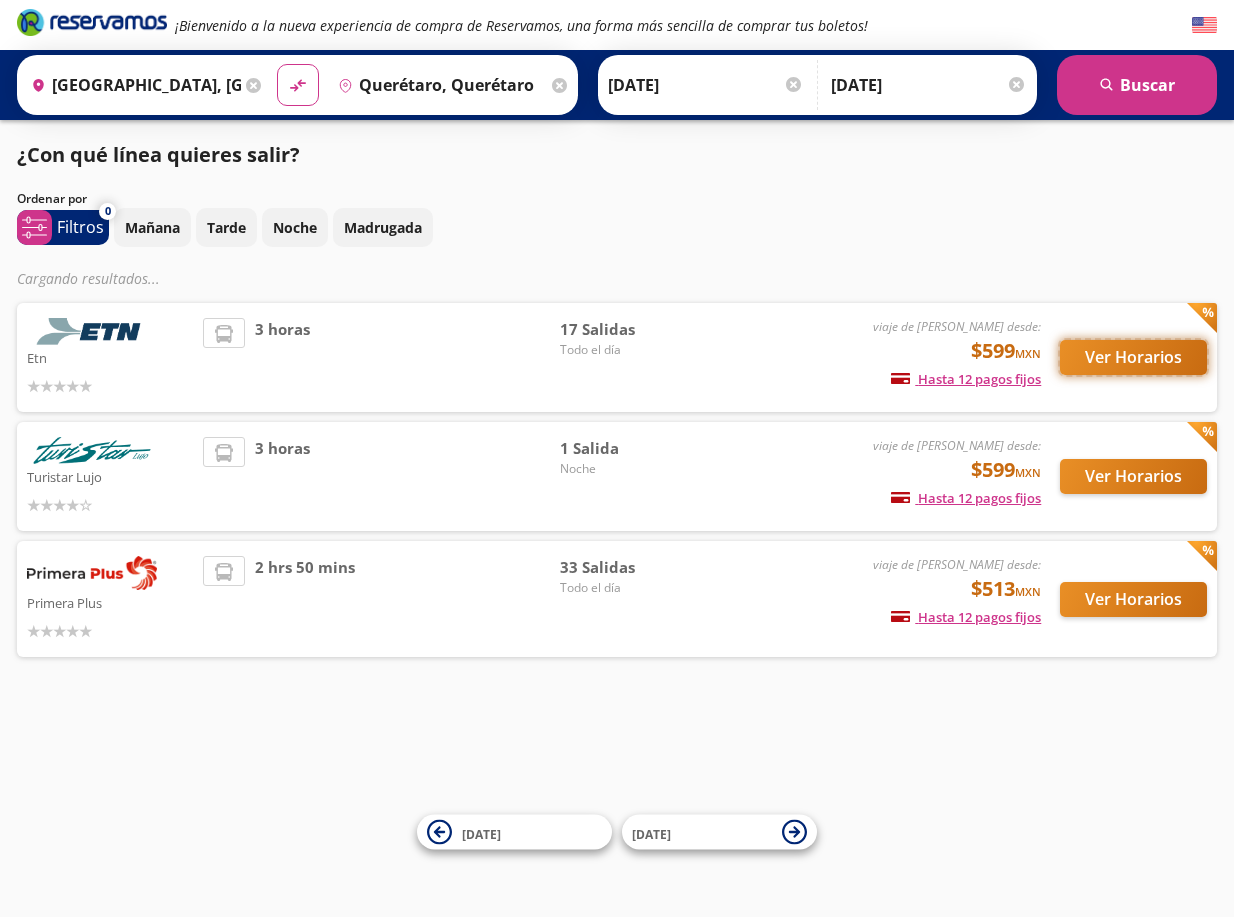 click on "Ver Horarios" at bounding box center [1133, 357] 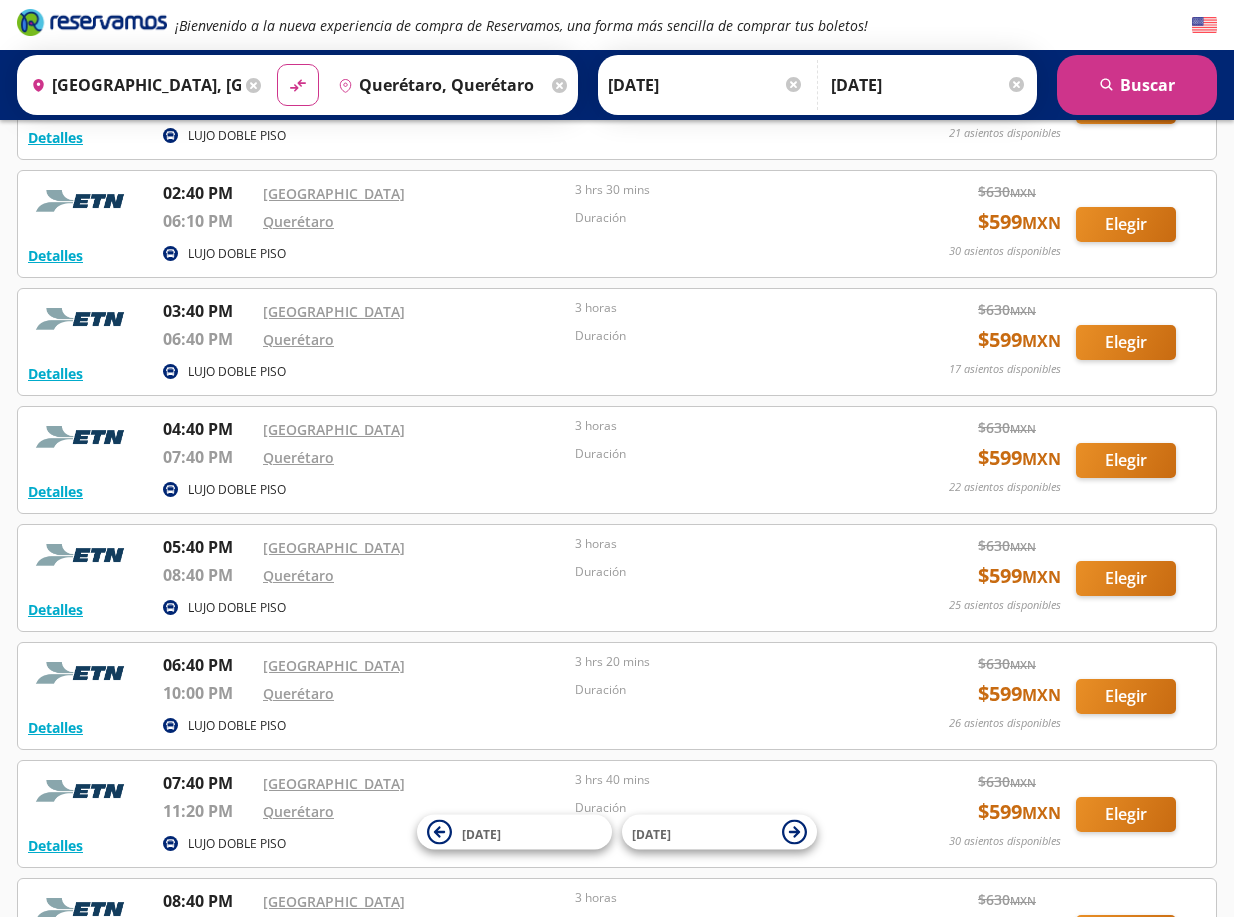 scroll, scrollTop: 1200, scrollLeft: 0, axis: vertical 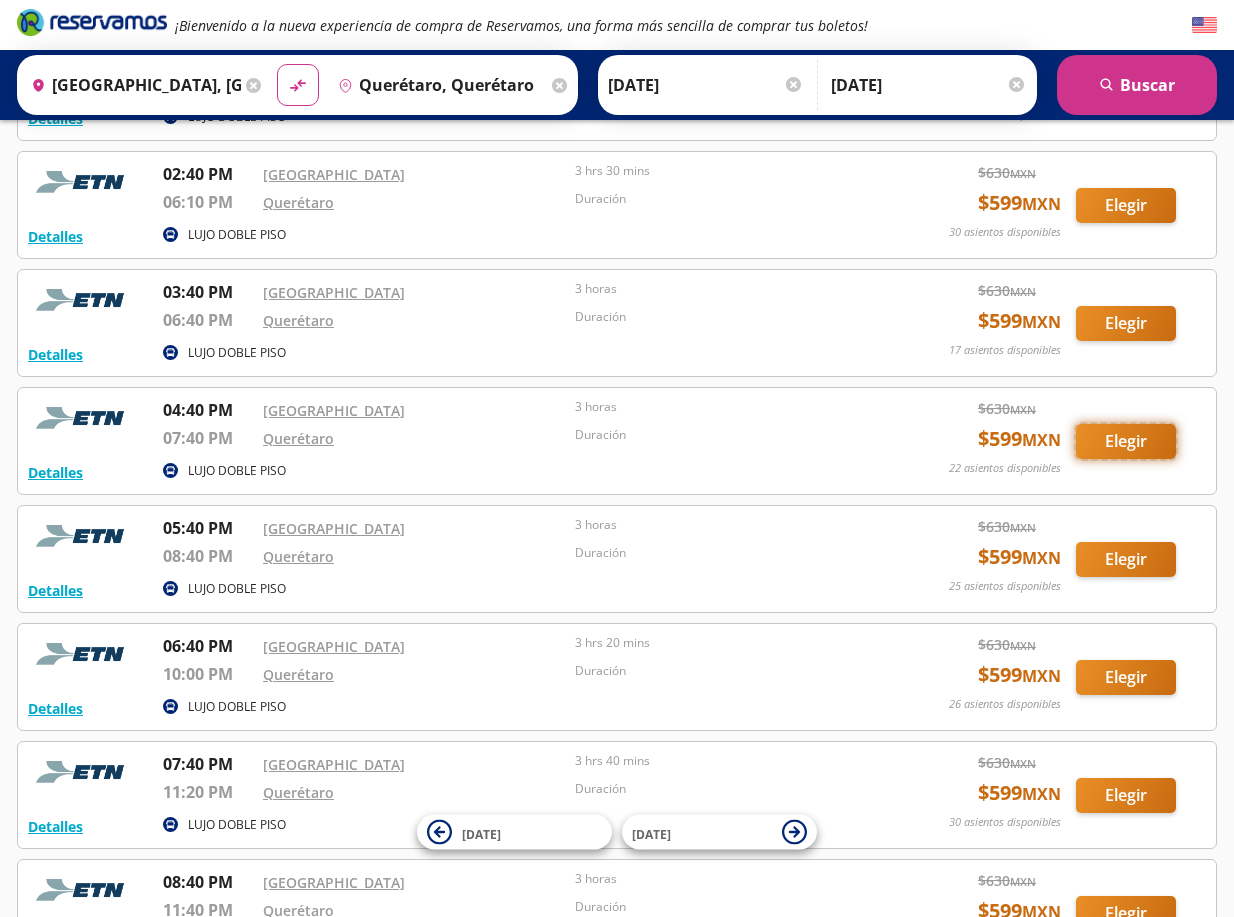 click on "Elegir" at bounding box center [1126, 441] 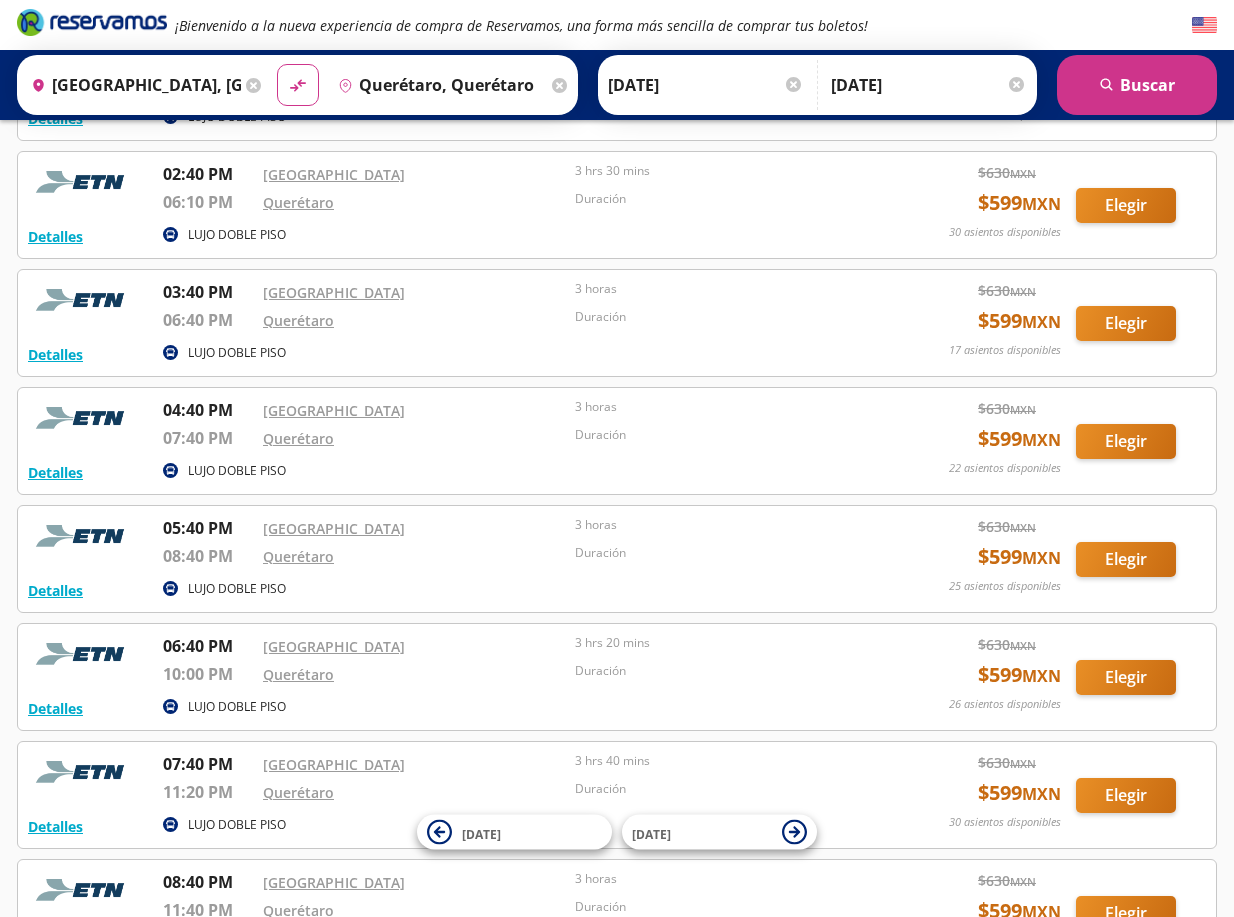 scroll, scrollTop: 1, scrollLeft: 0, axis: vertical 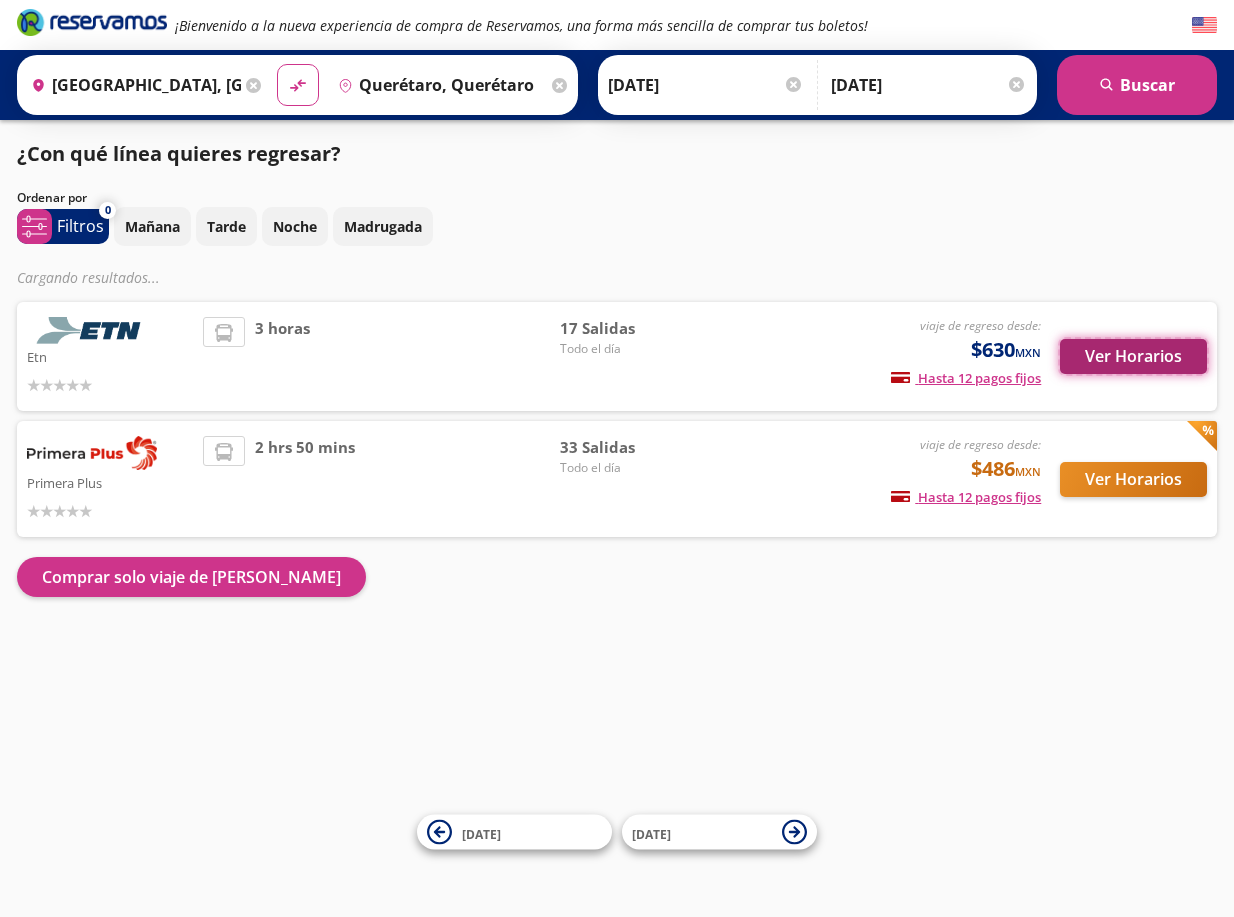 click on "Ver Horarios" at bounding box center [1133, 356] 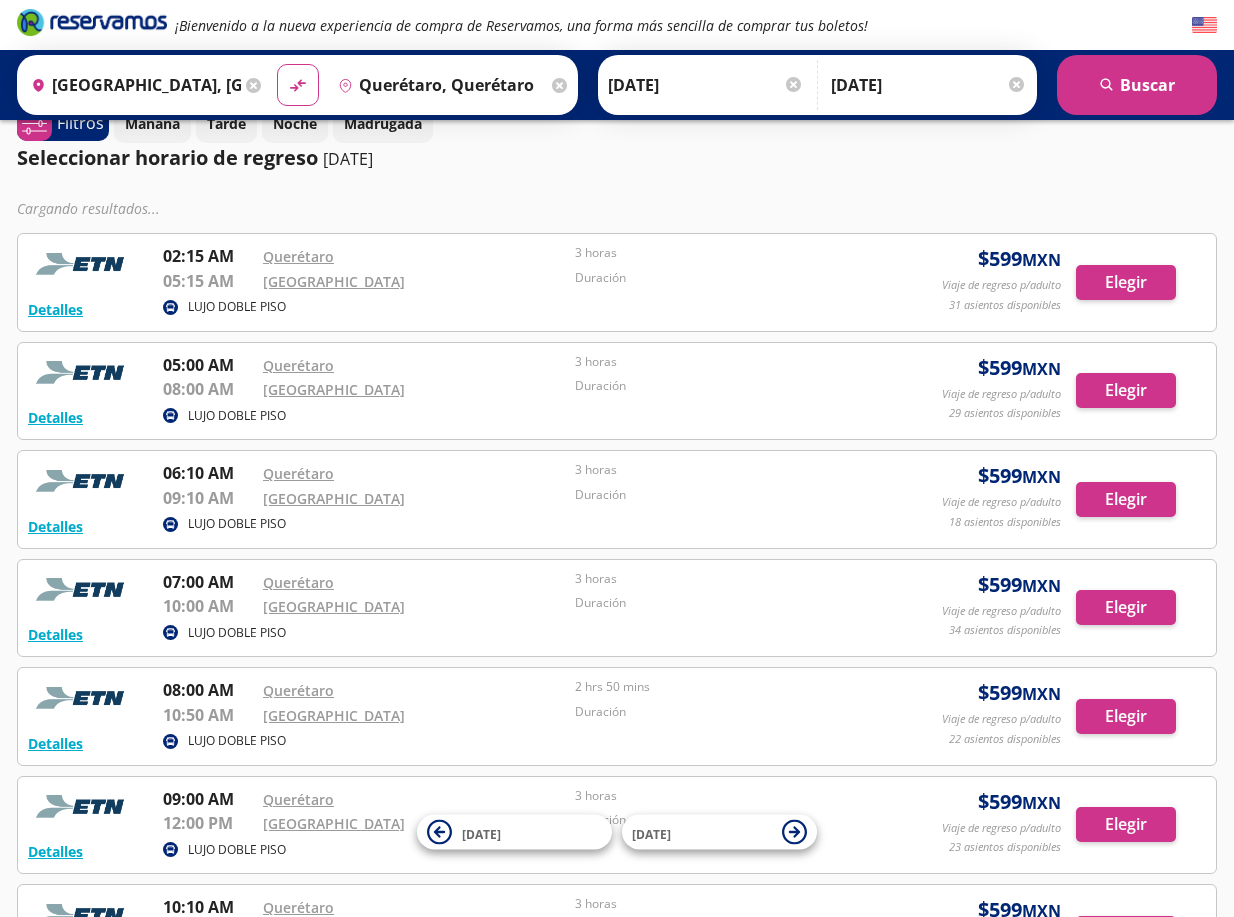 scroll, scrollTop: 172, scrollLeft: 0, axis: vertical 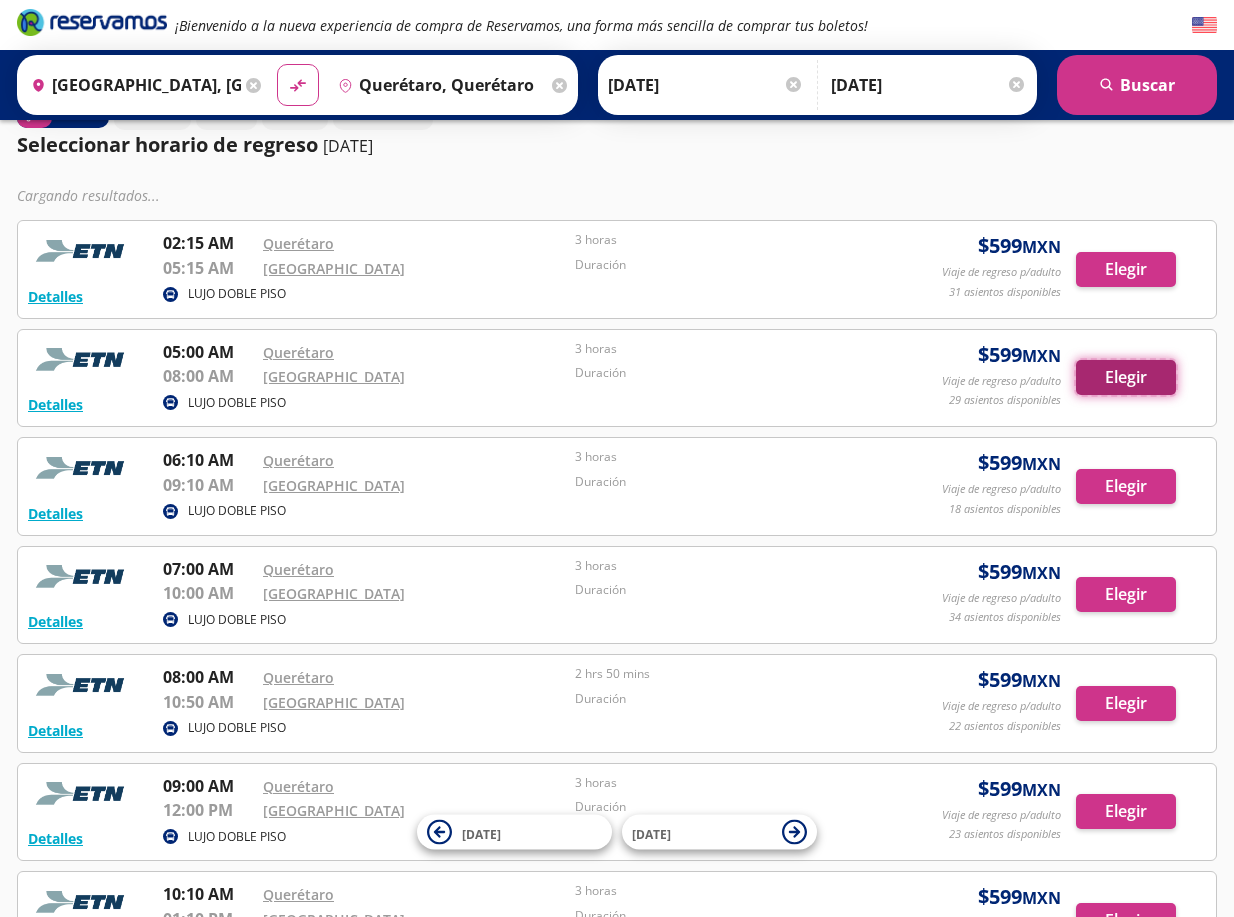 click on "Elegir" at bounding box center (1126, 377) 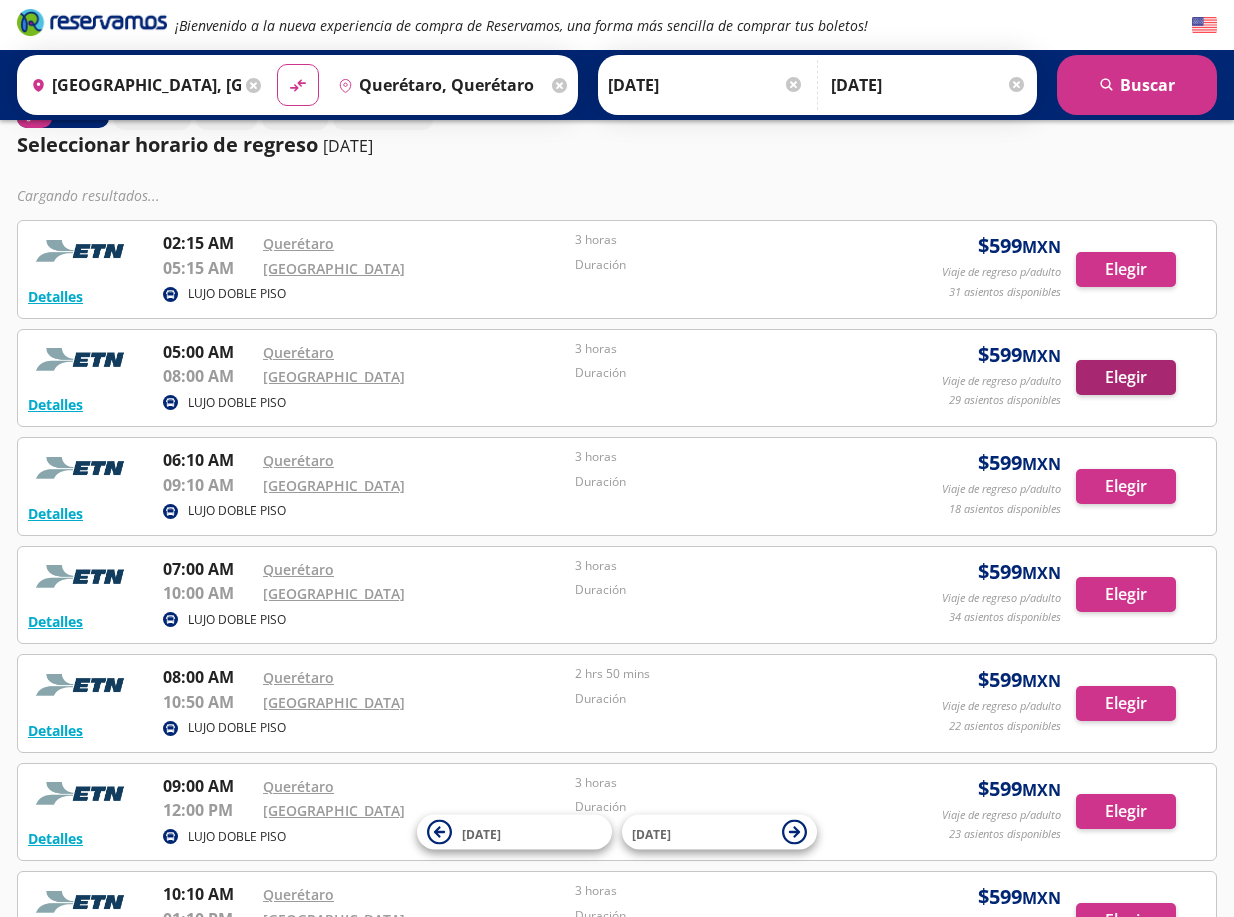 scroll, scrollTop: 0, scrollLeft: 0, axis: both 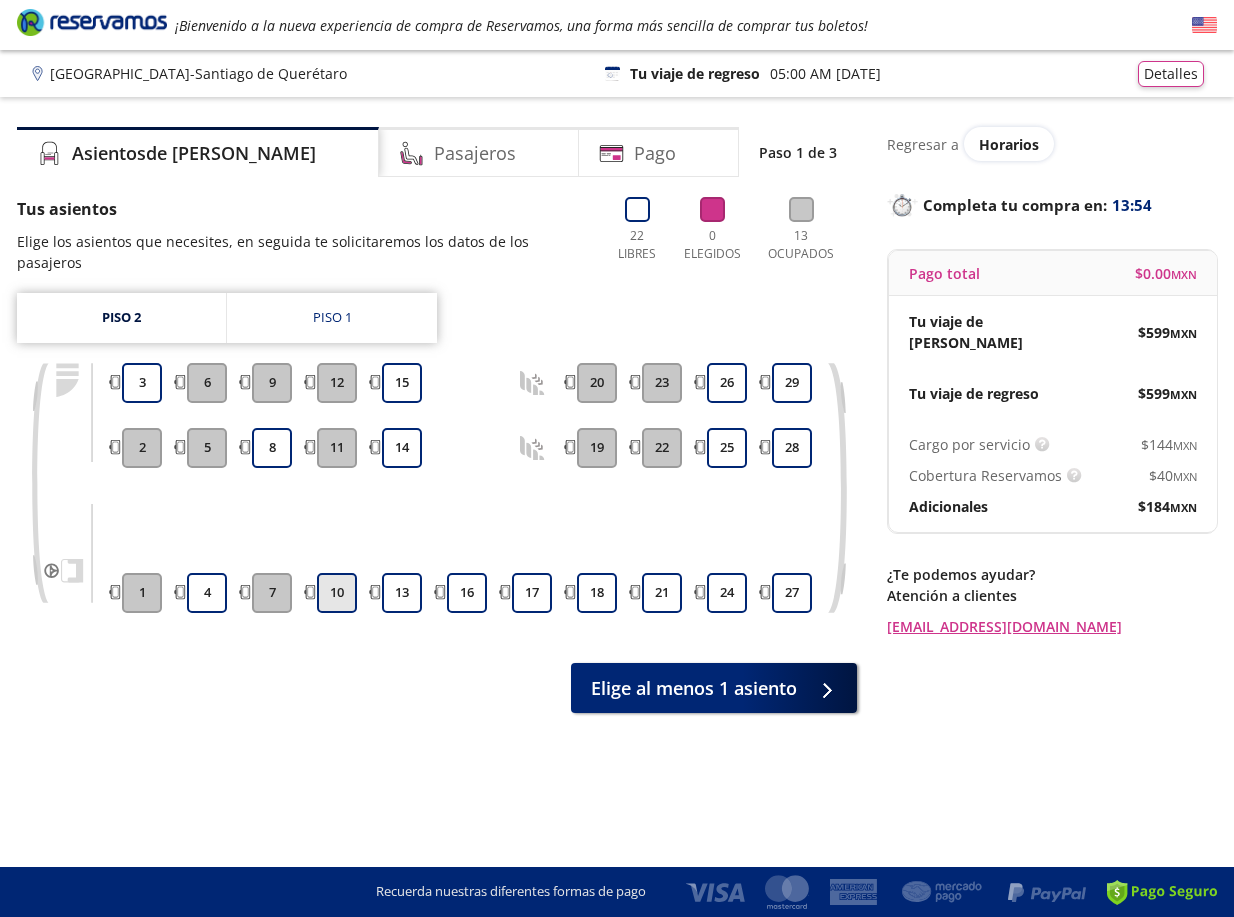 click on "10" at bounding box center [337, 593] 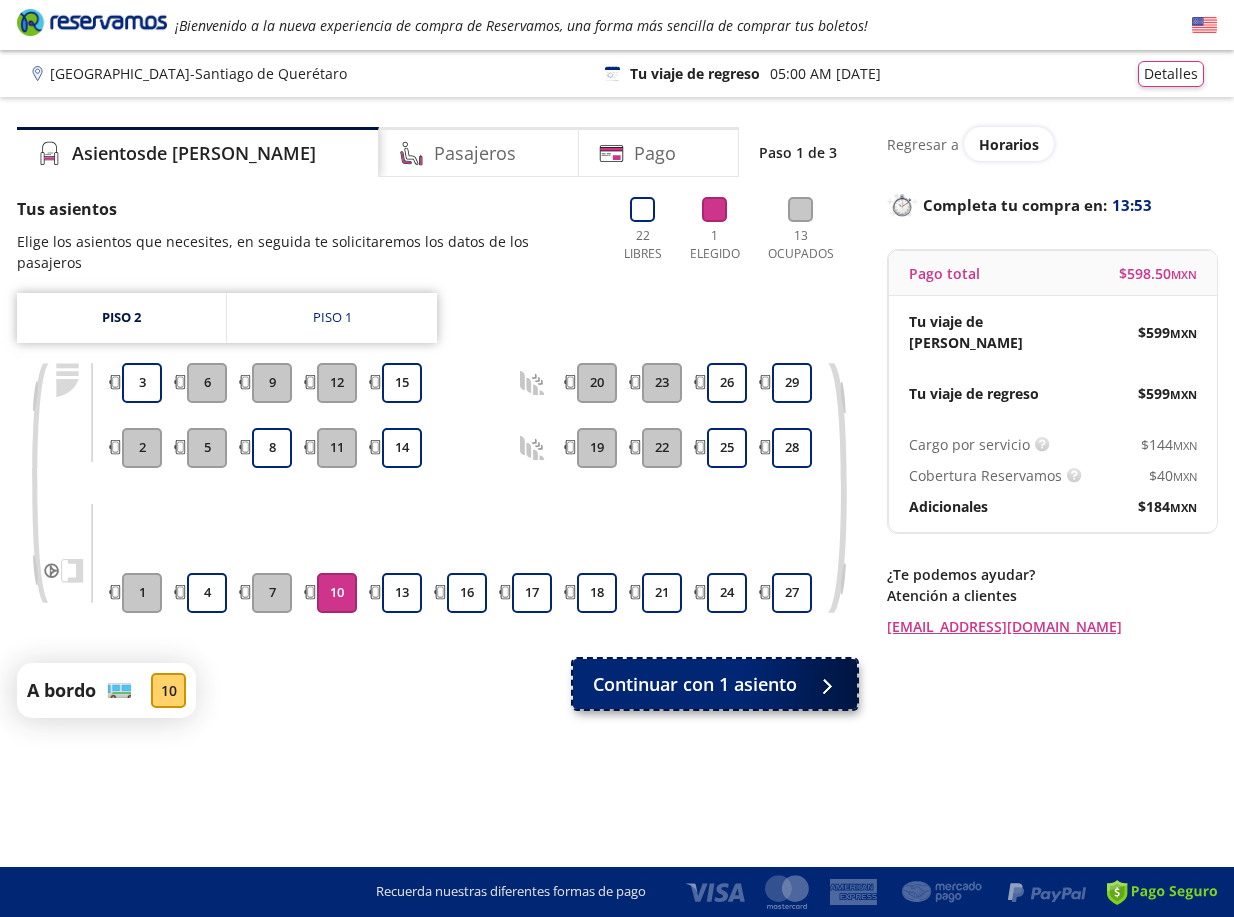 click on "Continuar con 1 asiento" at bounding box center (695, 684) 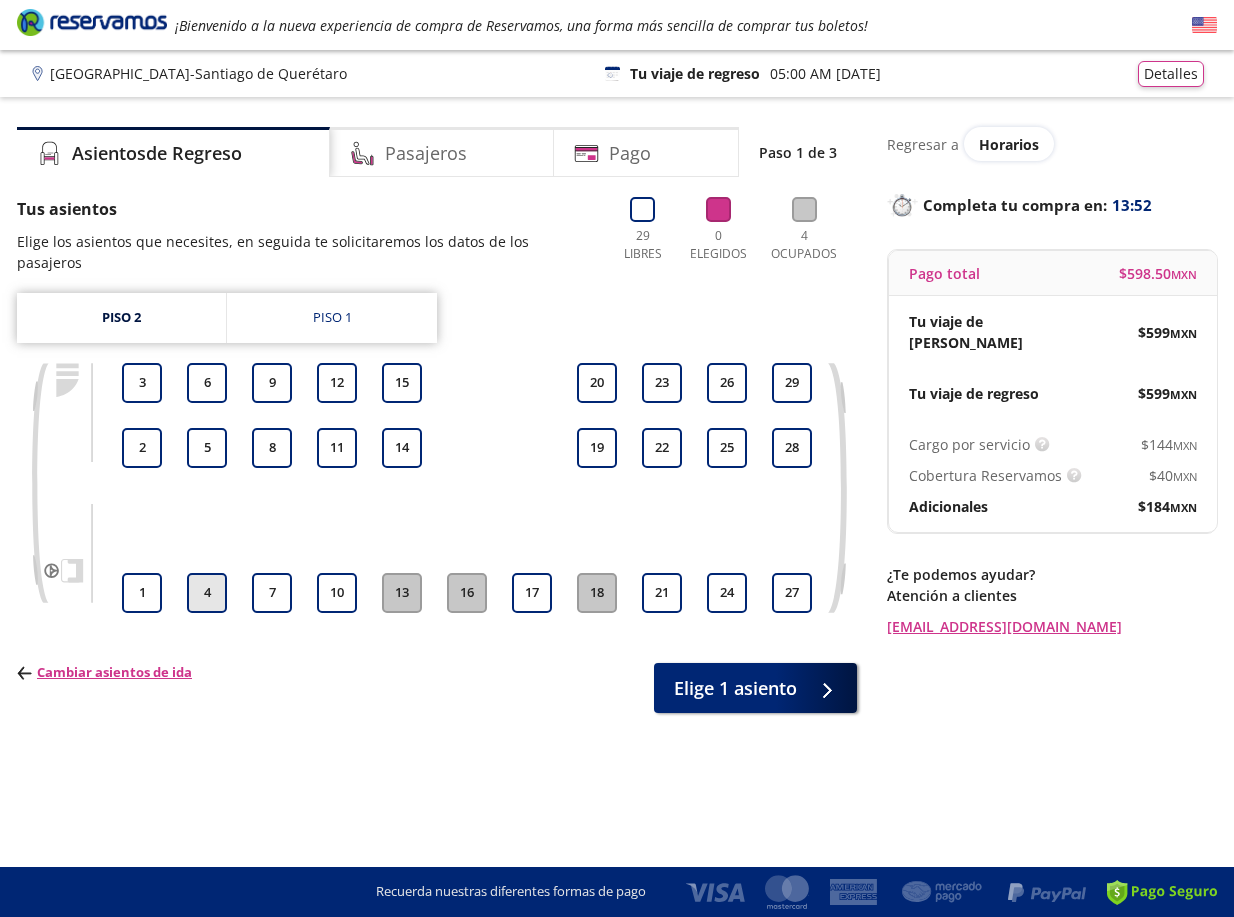 click on "4" at bounding box center (207, 593) 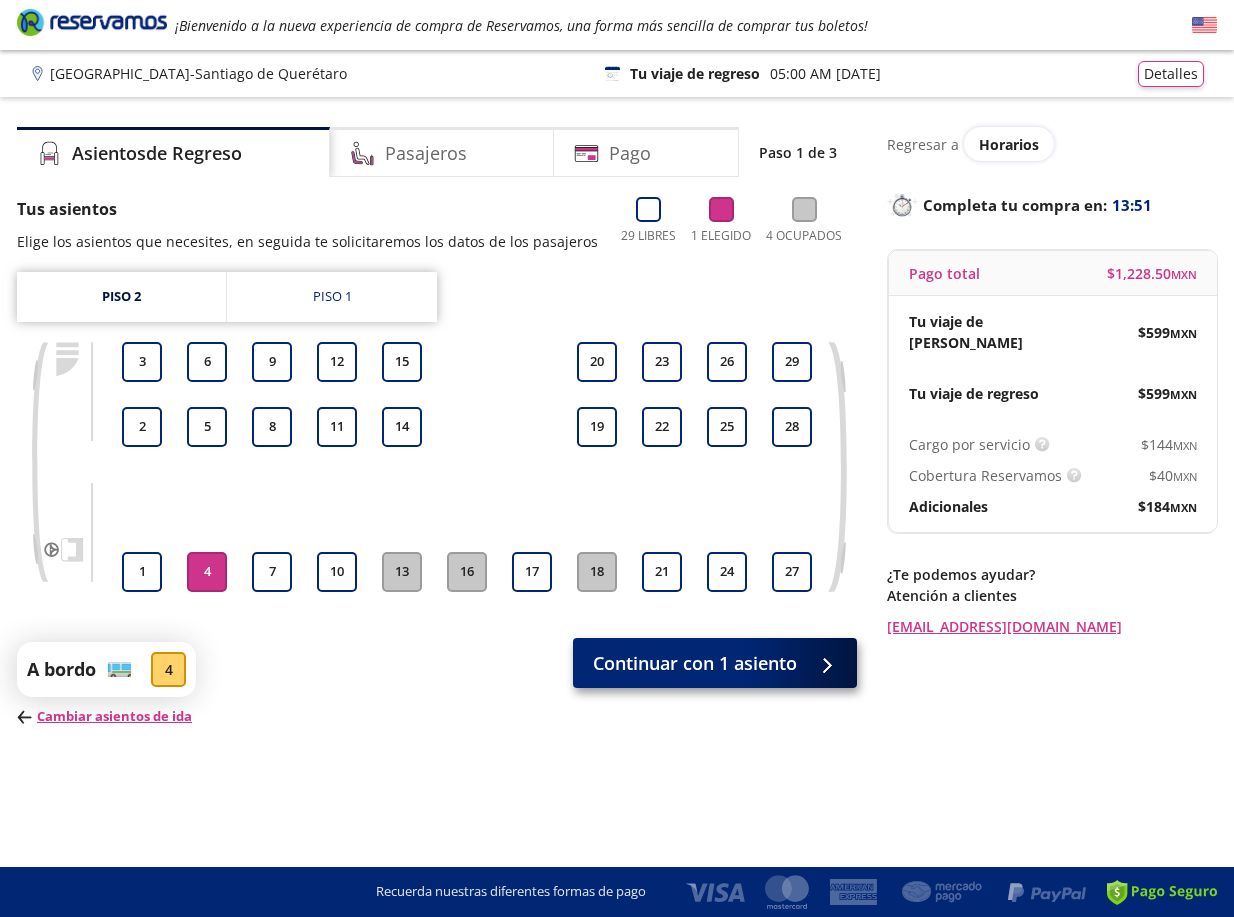 drag, startPoint x: 820, startPoint y: 696, endPoint x: 799, endPoint y: 691, distance: 21.587032 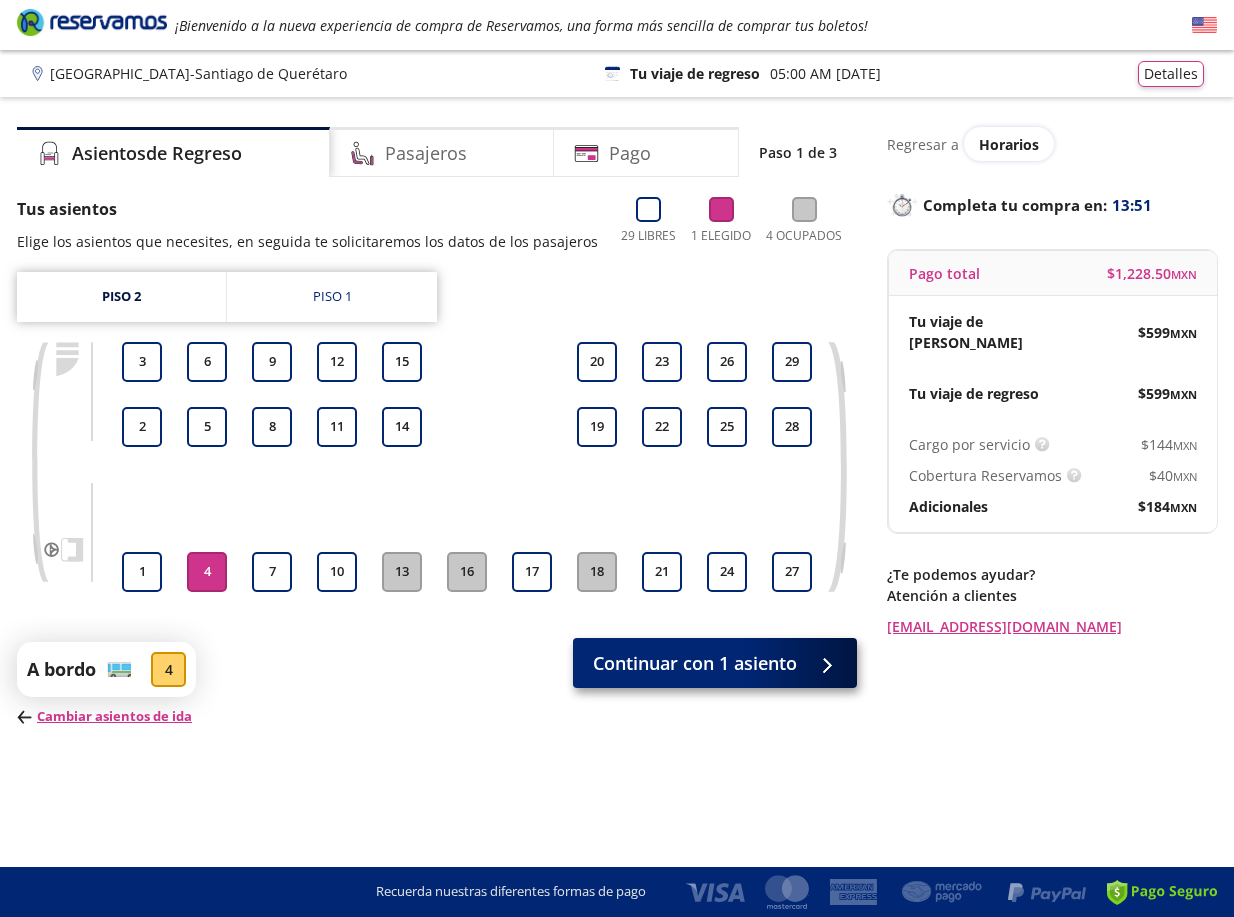 click on "A bordo 4 Cambiar asientos de ida Continuar con 1 asiento" at bounding box center [437, 684] 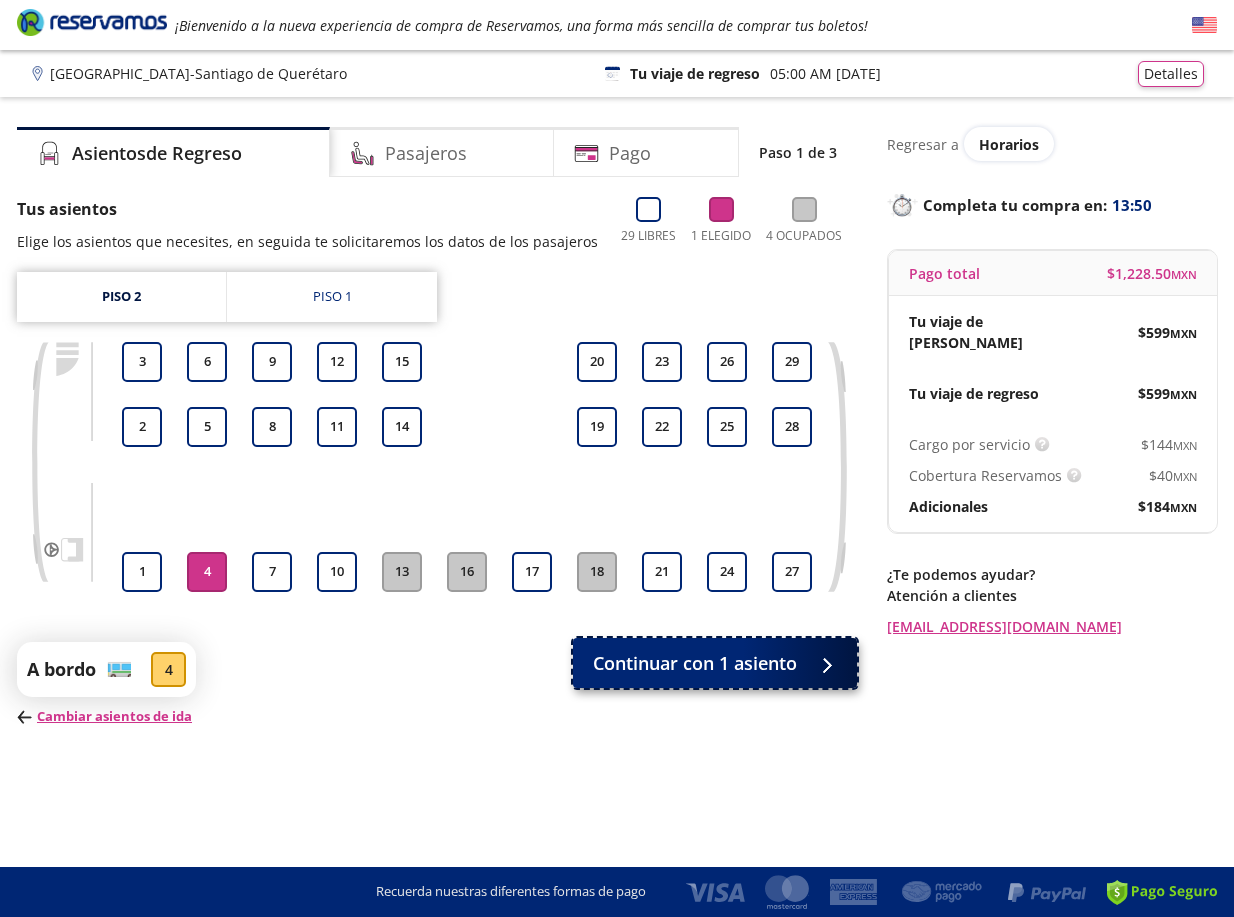 click on "Continuar con 1 asiento" at bounding box center (695, 663) 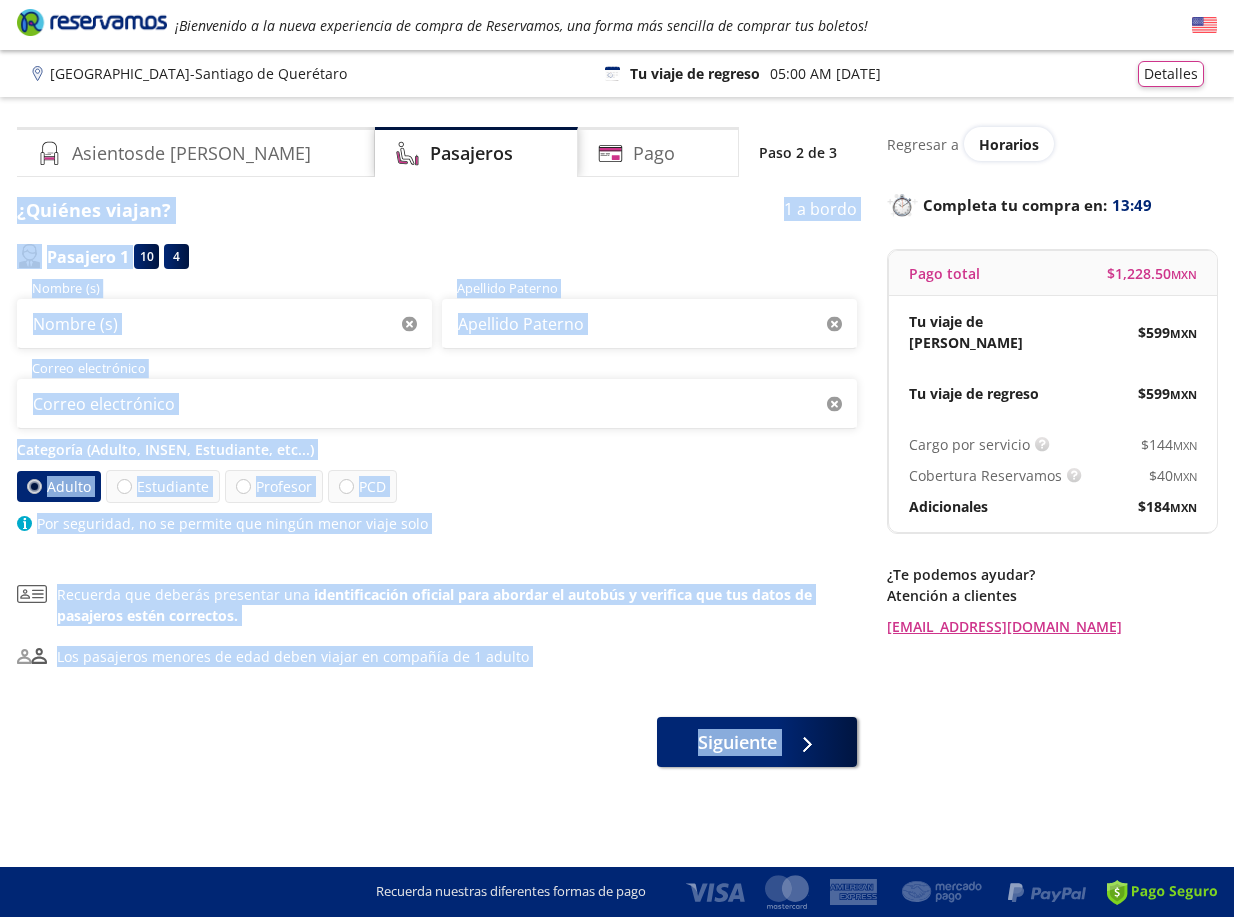 click on "Adulto Estudiante Profesor PCD" at bounding box center [437, 486] 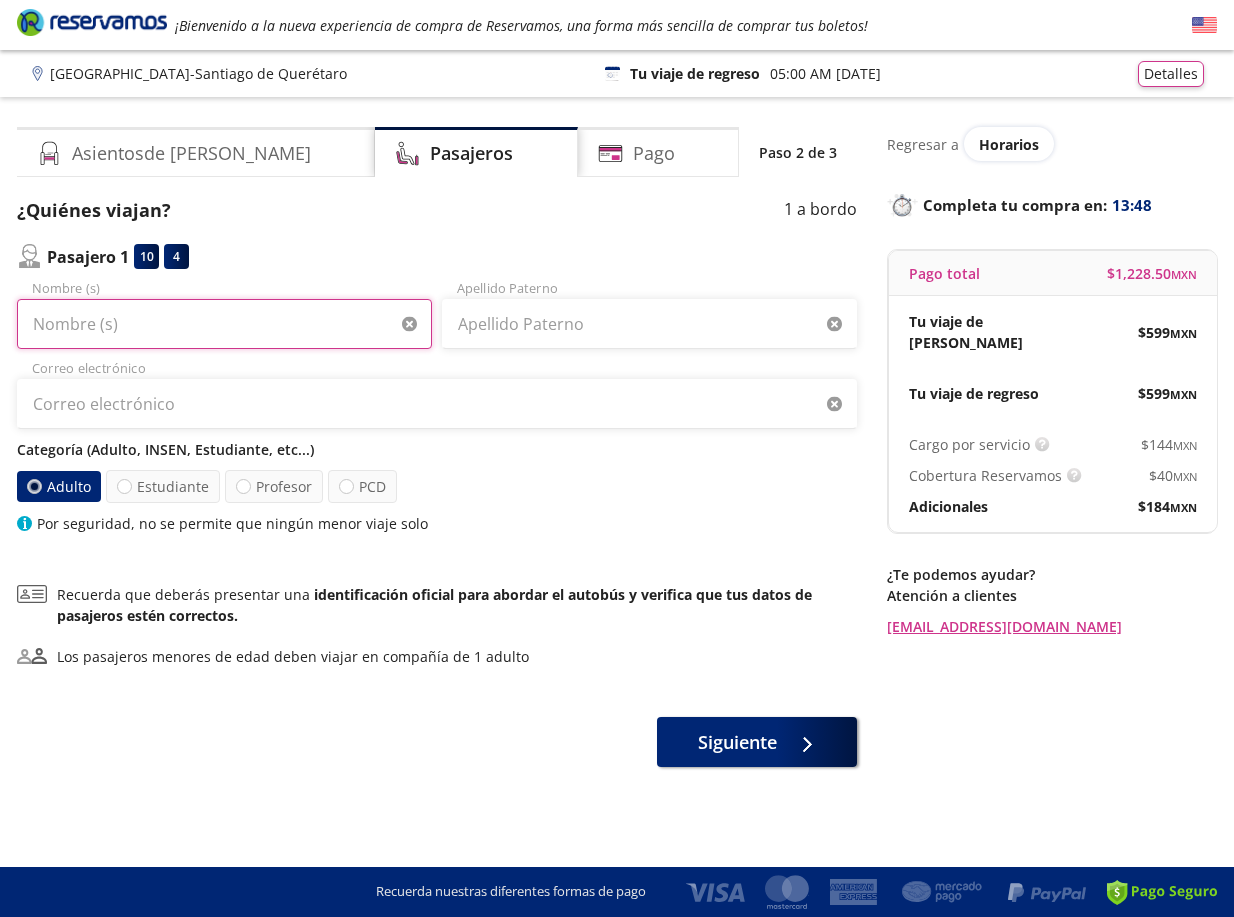 click on "Nombre (s)" at bounding box center [224, 324] 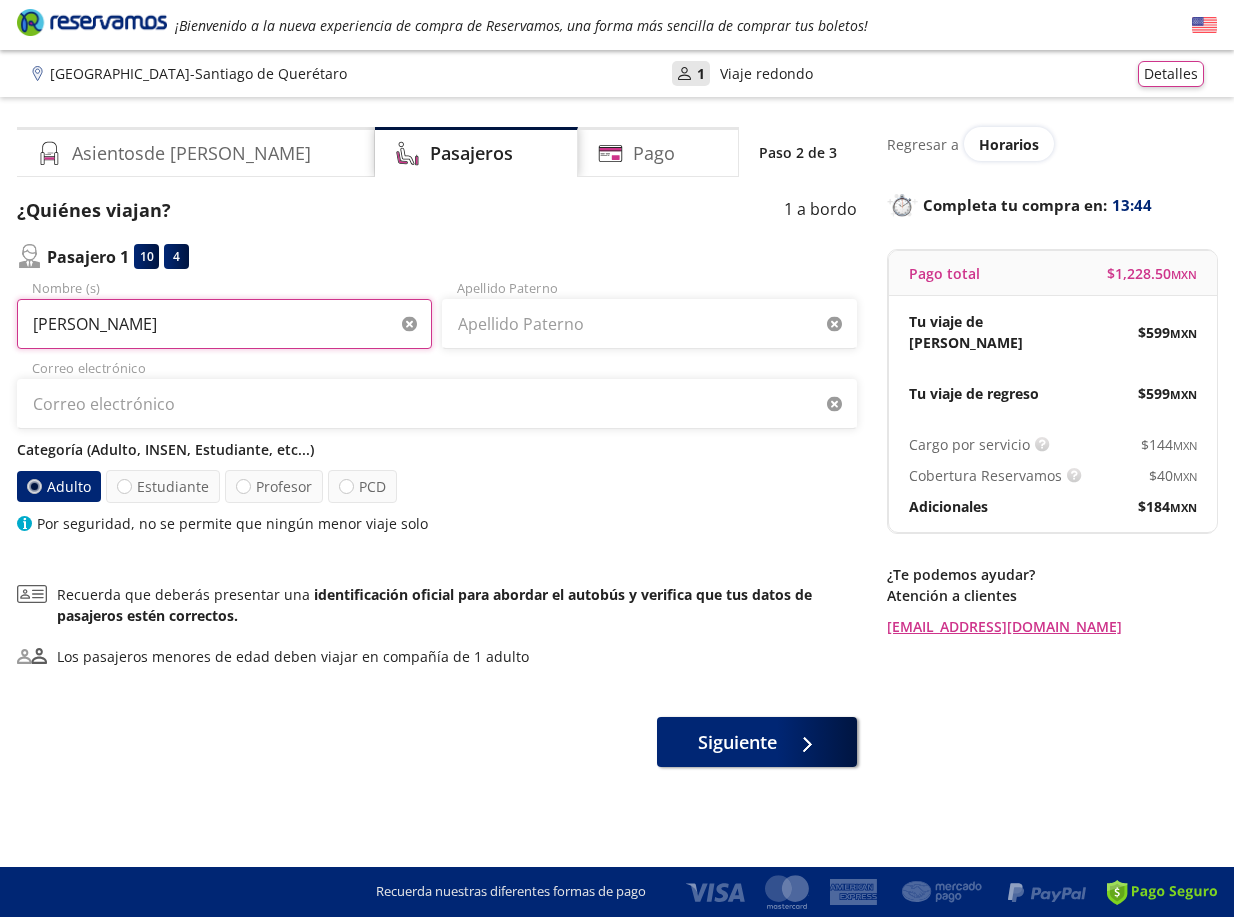 type on "Oscar" 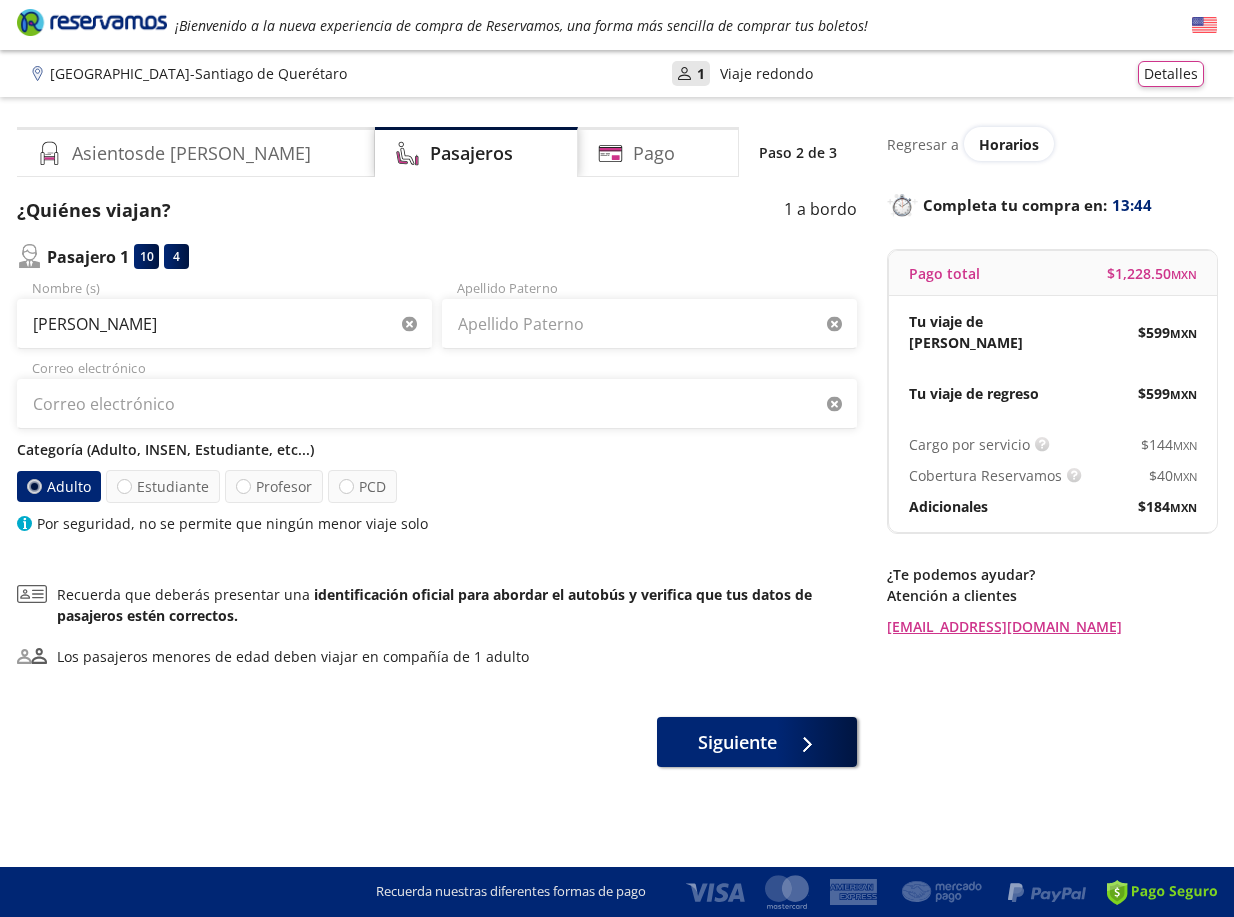 click on "Oscar Nombre (s) Apellido Paterno Correo electrónico Categoría (Adulto, INSEN, Estudiante, etc...) Adulto Estudiante Profesor PCD Por seguridad, no se permite que ningún menor viaje solo" at bounding box center [437, 406] 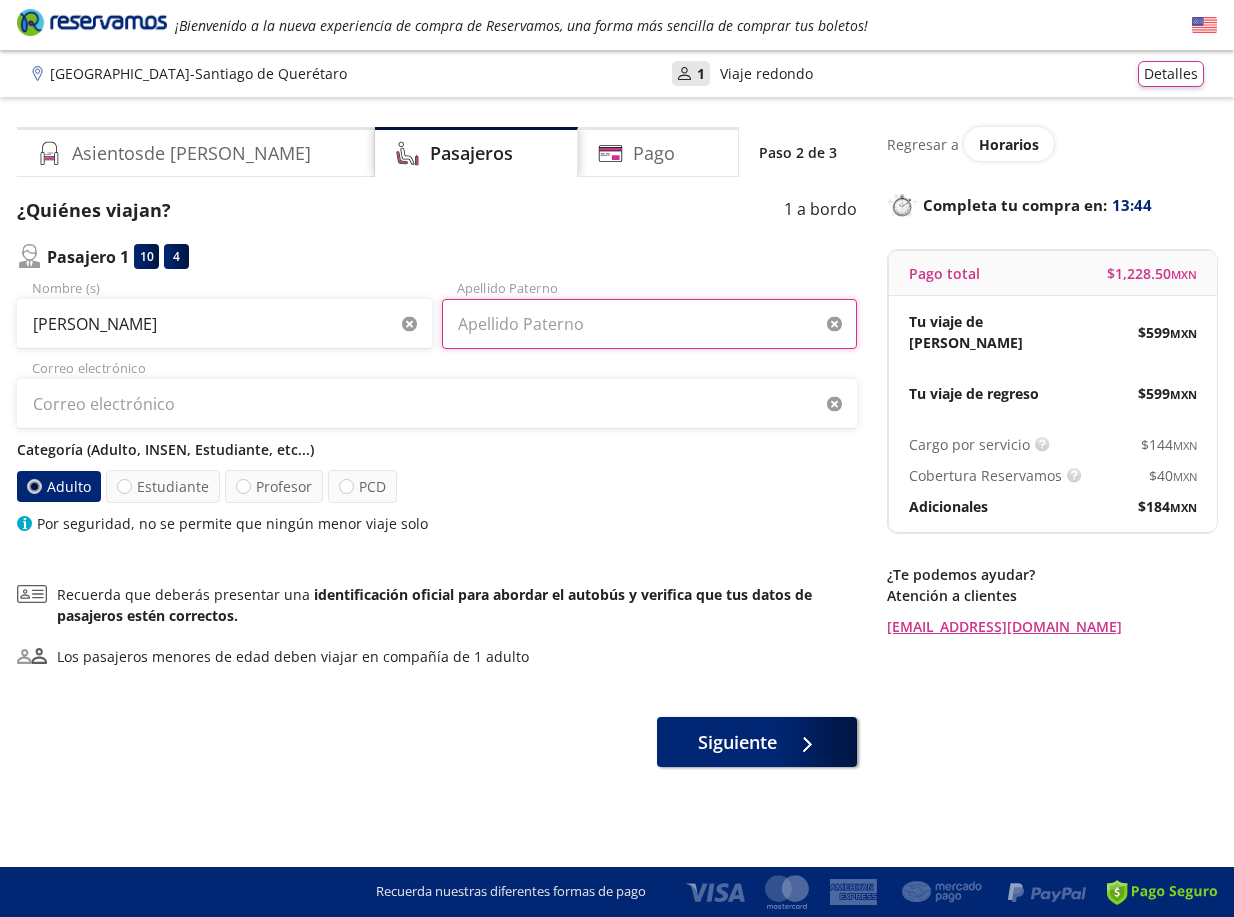 click on "Apellido Paterno" at bounding box center (649, 324) 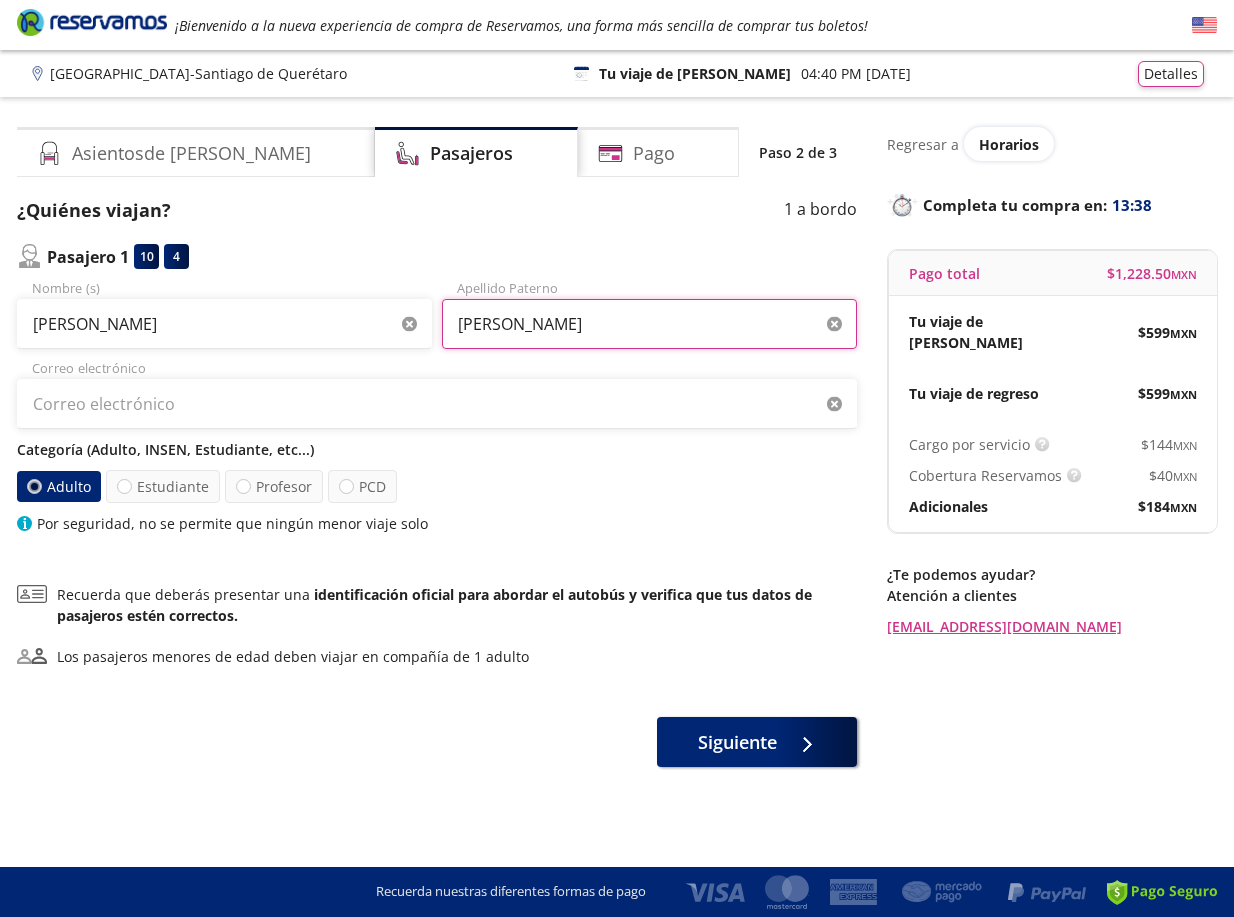 type on "Ramirez" 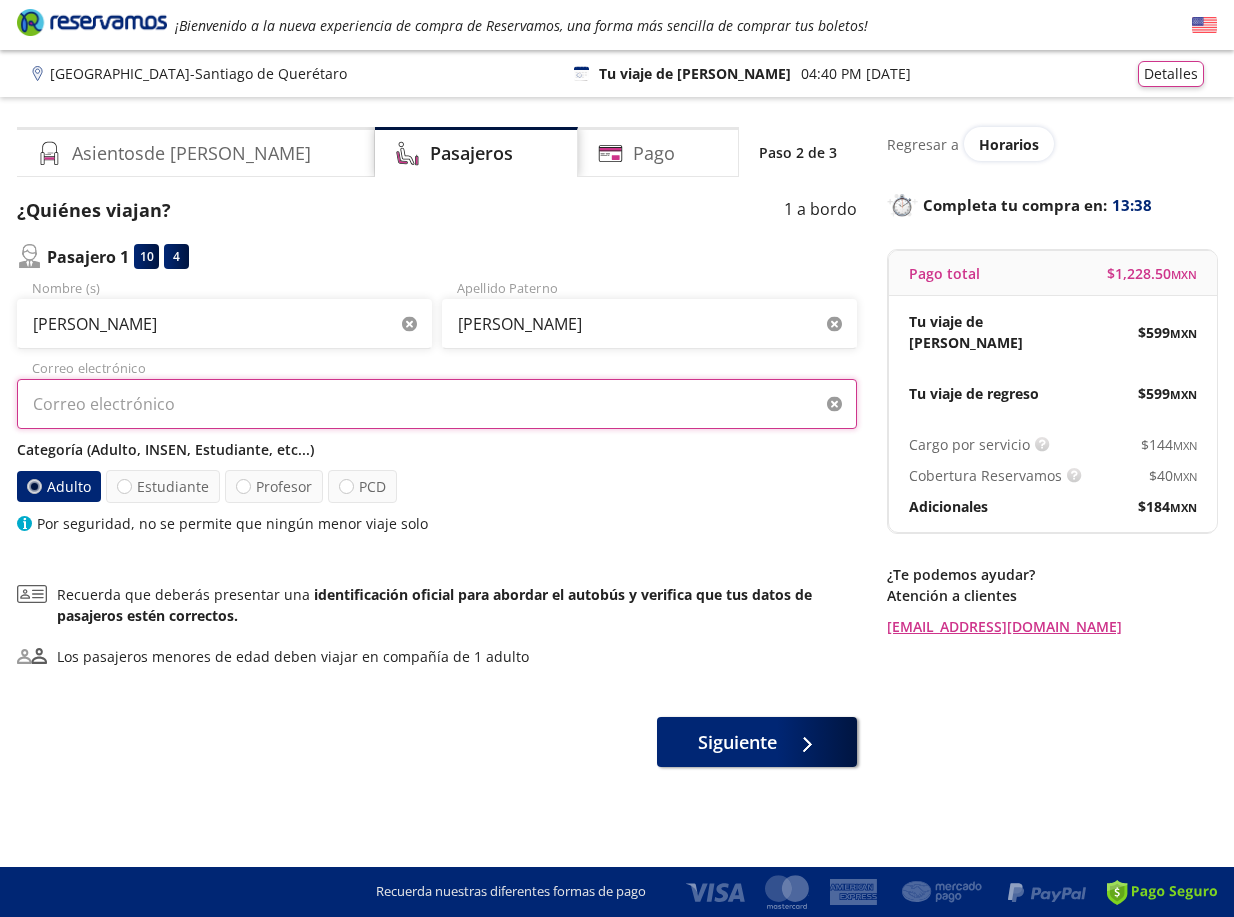 click on "Correo electrónico" at bounding box center [437, 404] 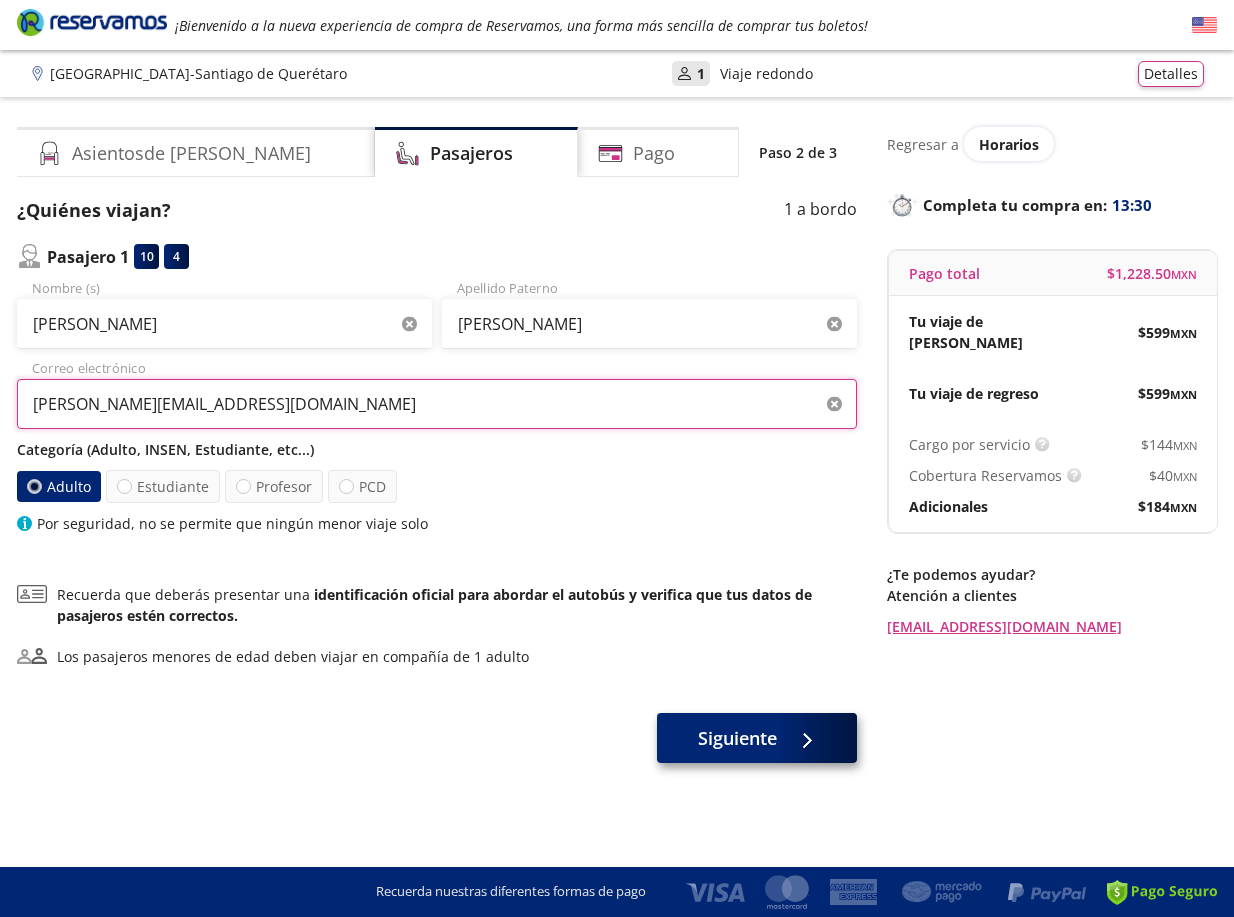 type on "oscar.rams12la@gmail.com" 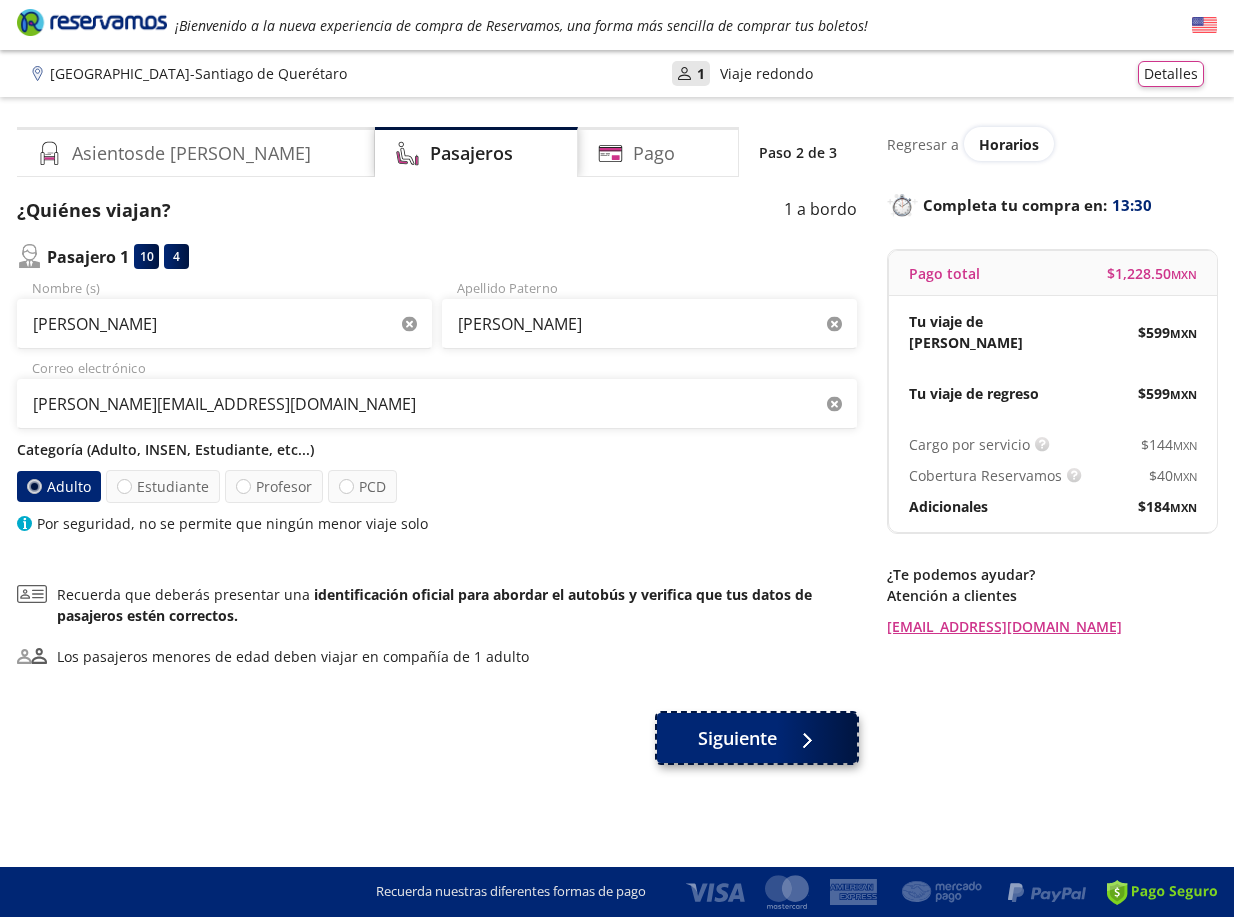 click on "Siguiente" at bounding box center [737, 738] 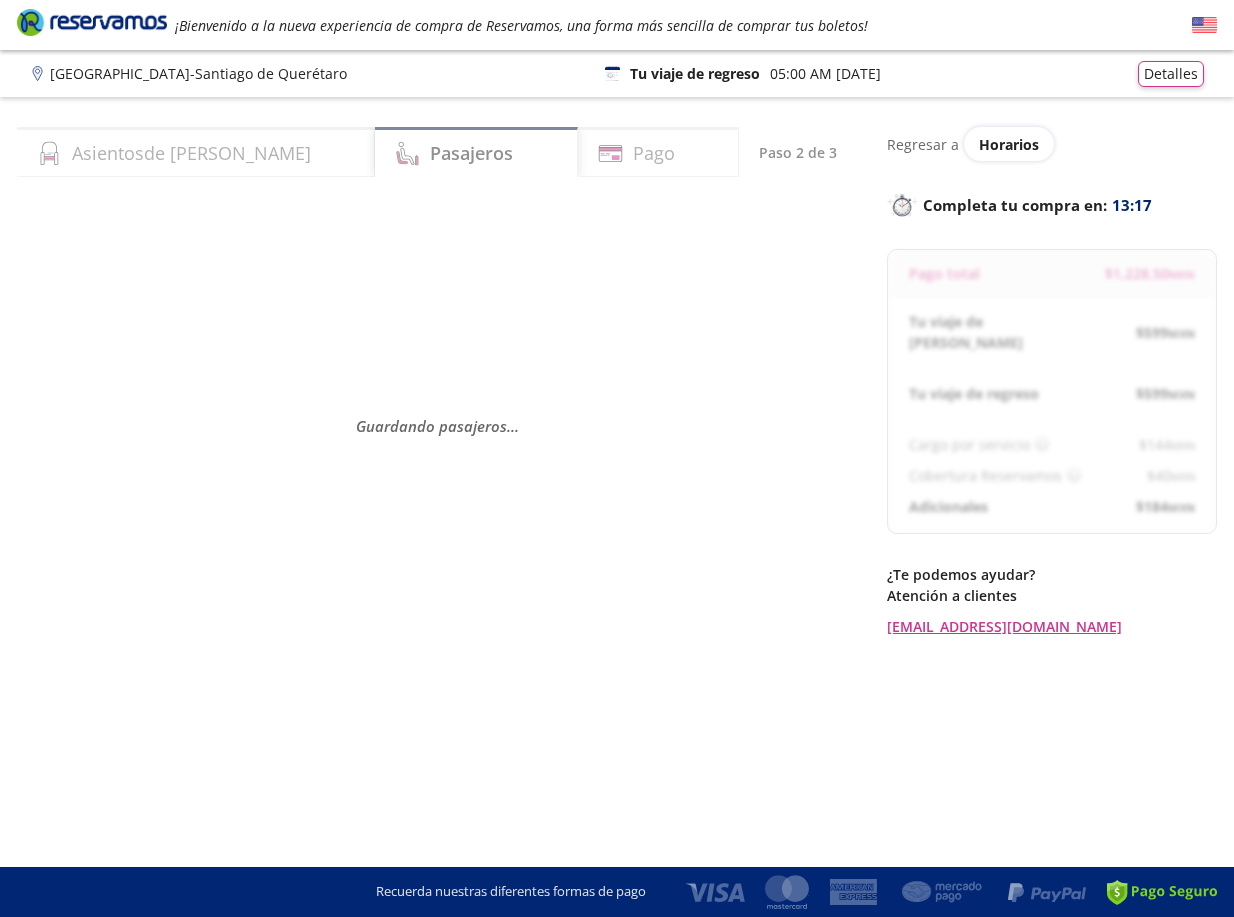 select on "MX" 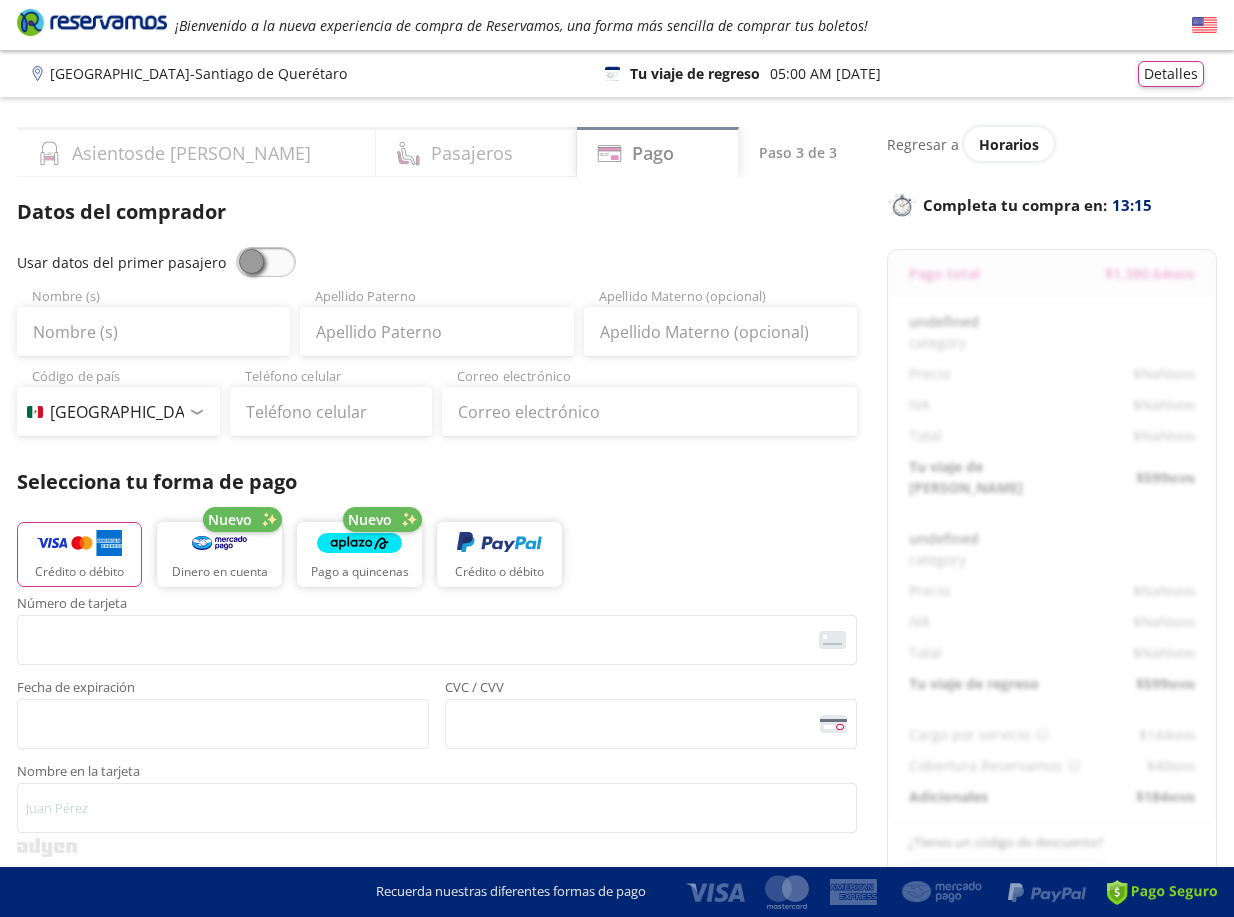 click on "Servicios adicionales ¿Tienes un código de descuento? Aplicar Datos del comprador Usar datos del primer pasajero Nombre (s) Apellido Paterno Apellido Materno (opcional) Código de país Estados Unidos +1 México +52 Colombia +57 Brasil +55 Afganistán +93 Albania +355 Alemania +49 Andorra +376 Angola +244 Anguila +1 Antigua y Barbuda +1 Arabia Saudita +966 Argelia +213 Argentina +54 Armenia +374 Aruba +297 Australia +61 Austria +43 Azerbaiyán +994 Bahamas +1 Bangladés +880 Barbados +1 Baréin +973 Bélgica +32 Belice +501 Benín +229 Bermudas +1 Bielorrusia +375 Birmania +95 Bolivia +591 Bosnia y Herzegovina +387 Botsuana +267 Brunéi +673 Bulgaria +359 Burkina Faso +226 Burundi +257 Bután +975 Cabo Verde +238 Camboya +855 Camerún +237 Canadá +1 Caribe Neerlandés +599 Chad +235 Chile +56 China +86 Chipre +357 Comoras +269 Congo +243 Congo +242 Corea del Norte +850 Corea del Sur +82 Costa de Marfil +225 Costa Rica +506 Croacia +385 Cuba +53 Curaçao +599 Dinamarca +45 Dominica +1 Ecuador +593 Fiji +679" at bounding box center (437, 812) 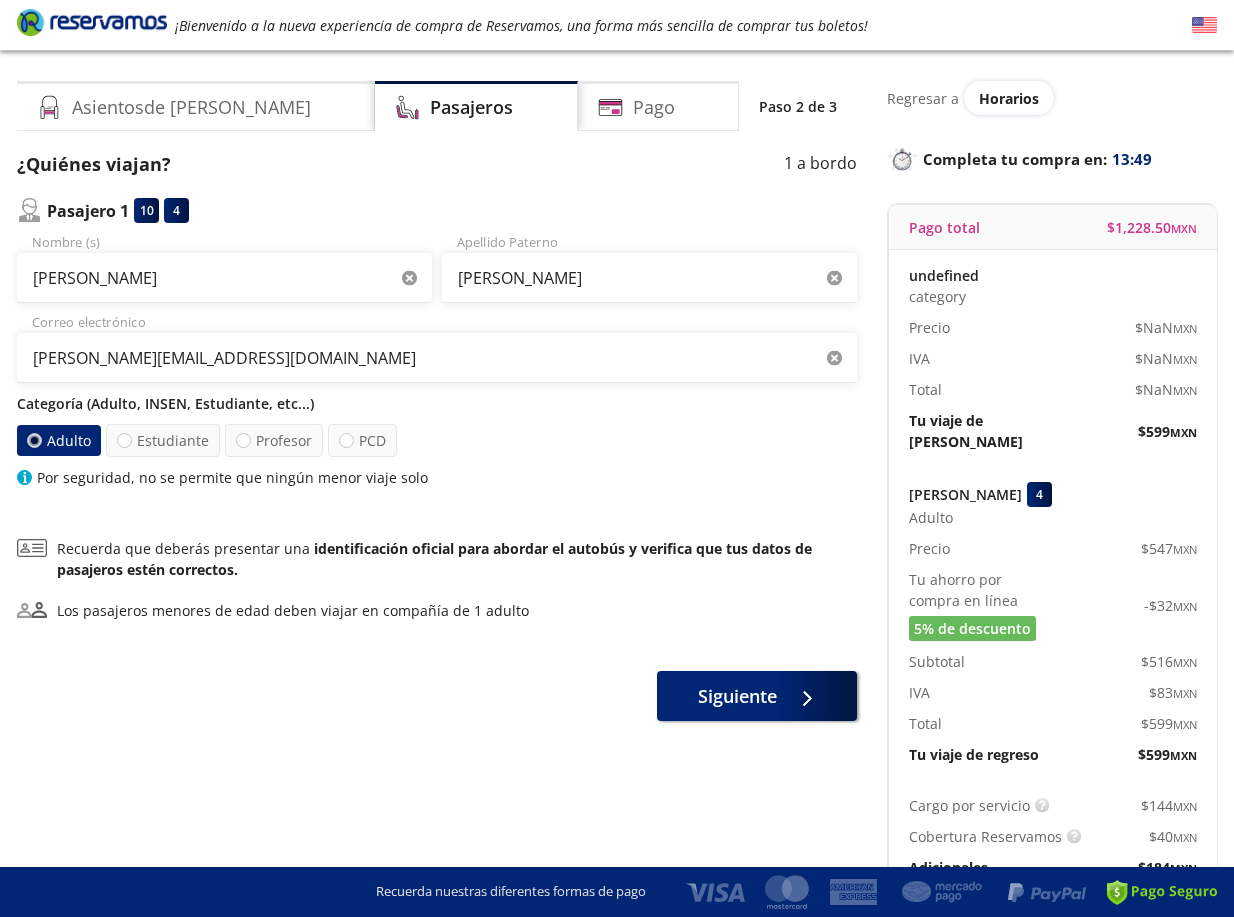 scroll, scrollTop: 247, scrollLeft: 0, axis: vertical 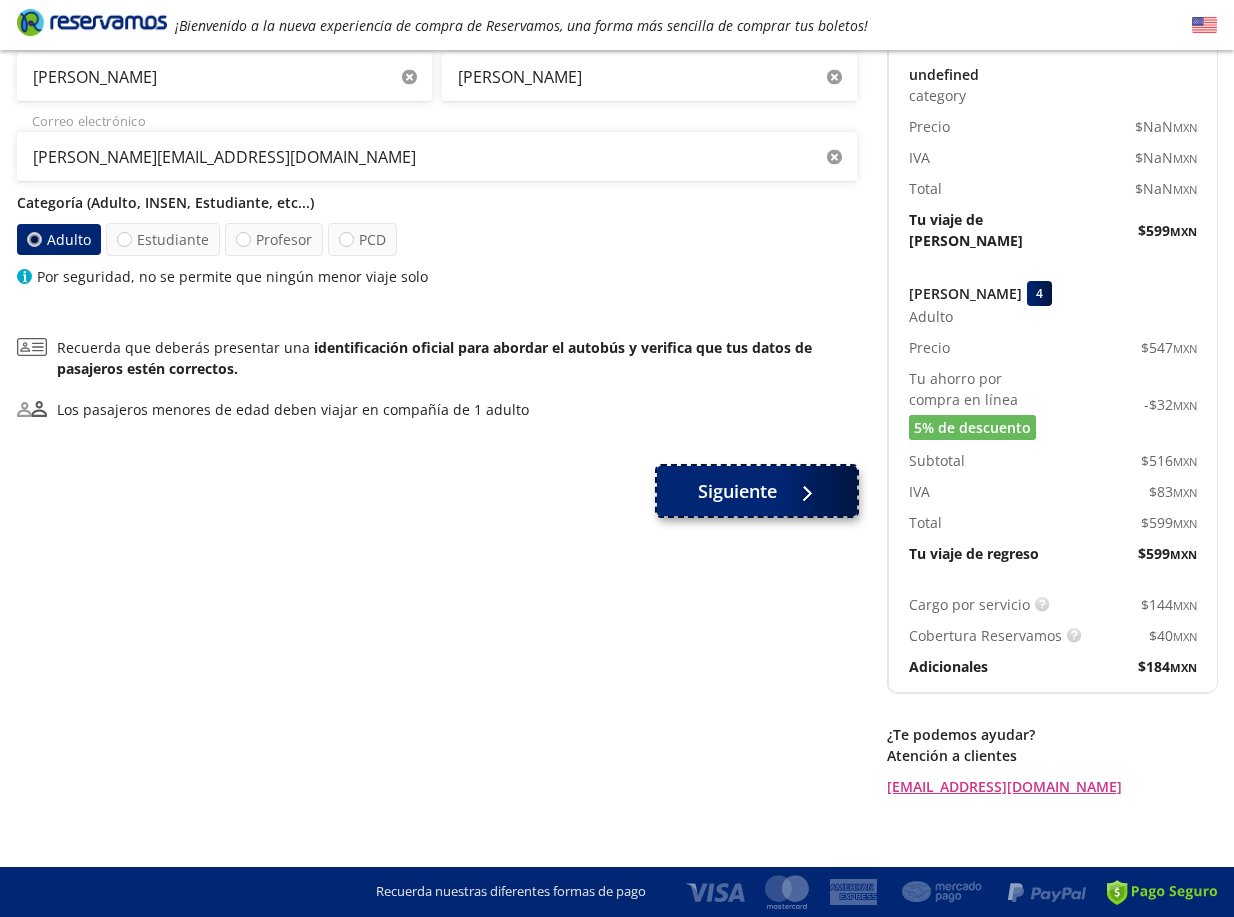 click on "Siguiente" at bounding box center (737, 491) 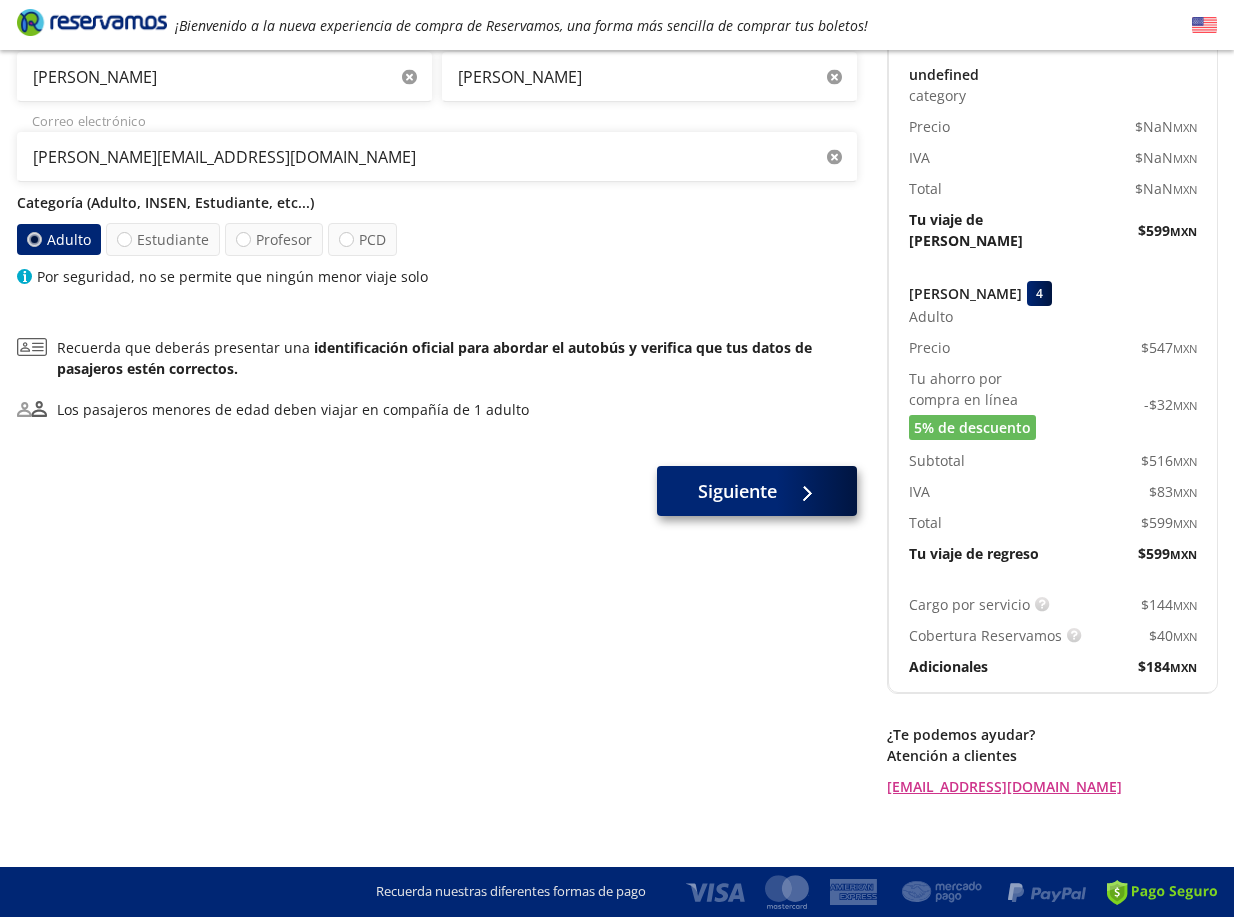 scroll, scrollTop: 0, scrollLeft: 0, axis: both 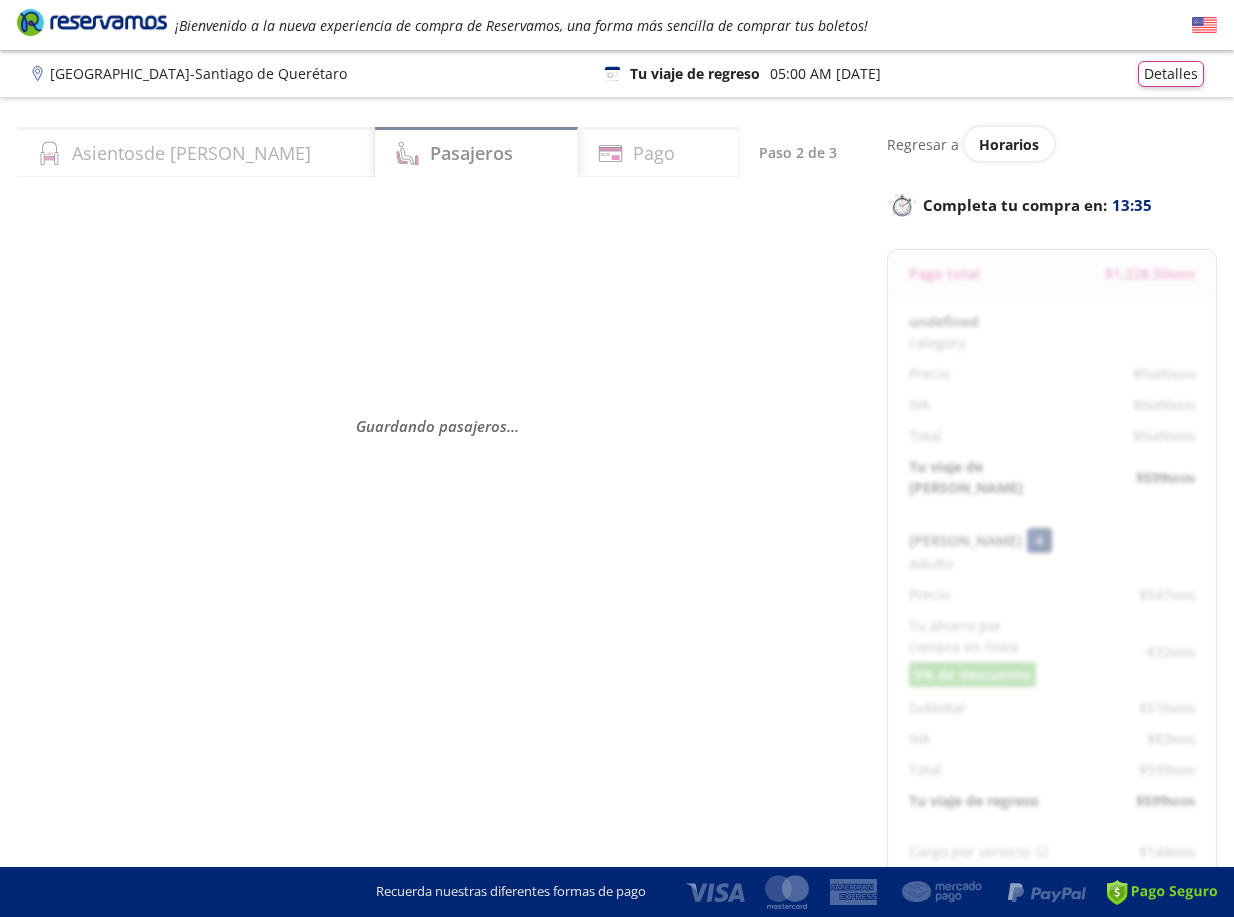 select on "MX" 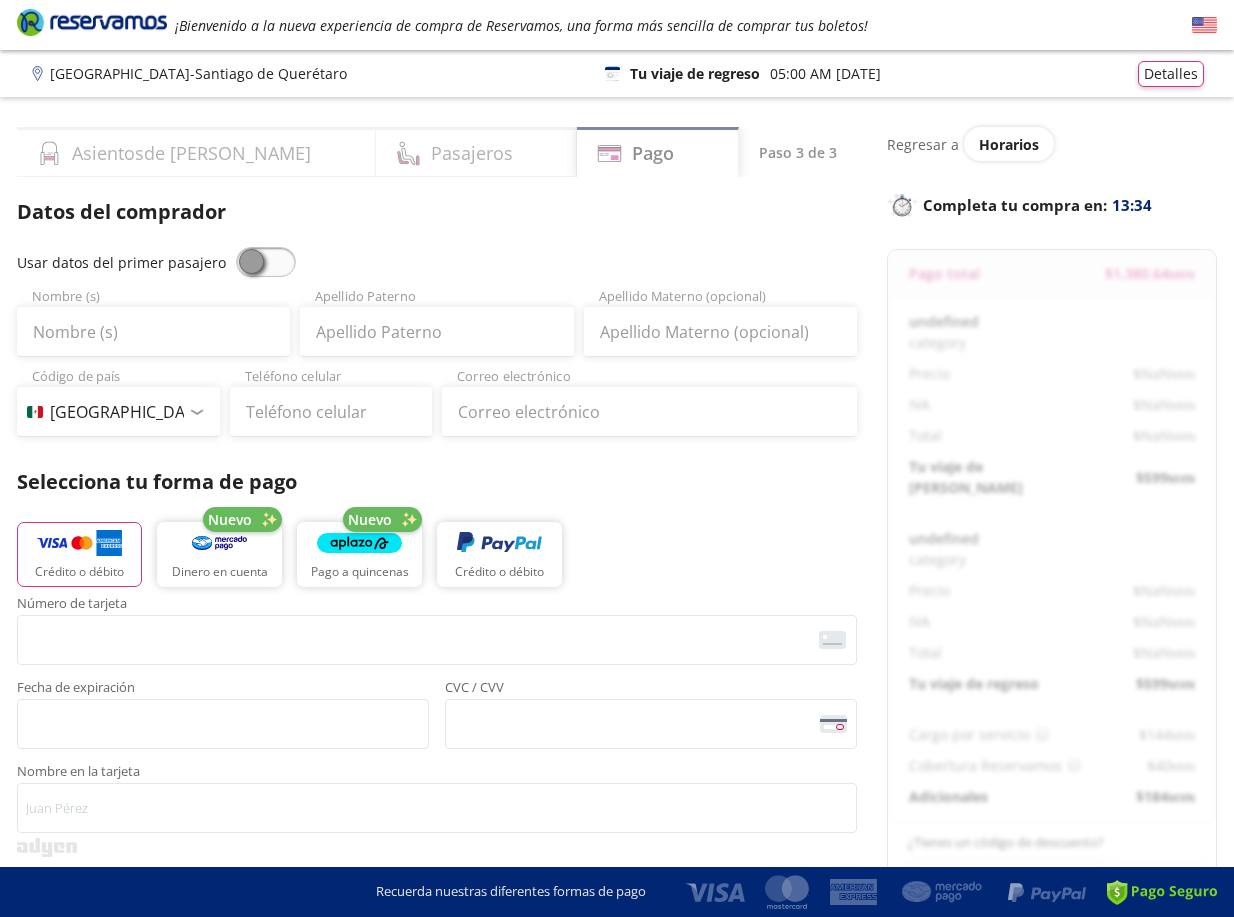 click on "Servicios adicionales ¿Tienes un código de descuento? Aplicar Datos del comprador Usar datos del primer pasajero Nombre (s) Apellido Paterno Apellido Materno (opcional) Código de país Estados Unidos +1 México +52 Colombia +57 Brasil +55 Afganistán +93 Albania +355 Alemania +49 Andorra +376 Angola +244 Anguila +1 Antigua y Barbuda +1 Arabia Saudita +966 Argelia +213 Argentina +54 Armenia +374 Aruba +297 Australia +61 Austria +43 Azerbaiyán +994 Bahamas +1 Bangladés +880 Barbados +1 Baréin +973 Bélgica +32 Belice +501 Benín +229 Bermudas +1 Bielorrusia +375 Birmania +95 Bolivia +591 Bosnia y Herzegovina +387 Botsuana +267 Brunéi +673 Bulgaria +359 Burkina Faso +226 Burundi +257 Bután +975 Cabo Verde +238 Camboya +855 Camerún +237 Canadá +1 Caribe Neerlandés +599 Chad +235 Chile +56 China +86 Chipre +357 Comoras +269 Congo +243 Congo +242 Corea del Norte +850 Corea del Sur +82 Costa de Marfil +225 Costa Rica +506 Croacia +385 Cuba +53 Curaçao +599 Dinamarca +45 Dominica +1 Ecuador +593 Fiji +679" at bounding box center [437, 812] 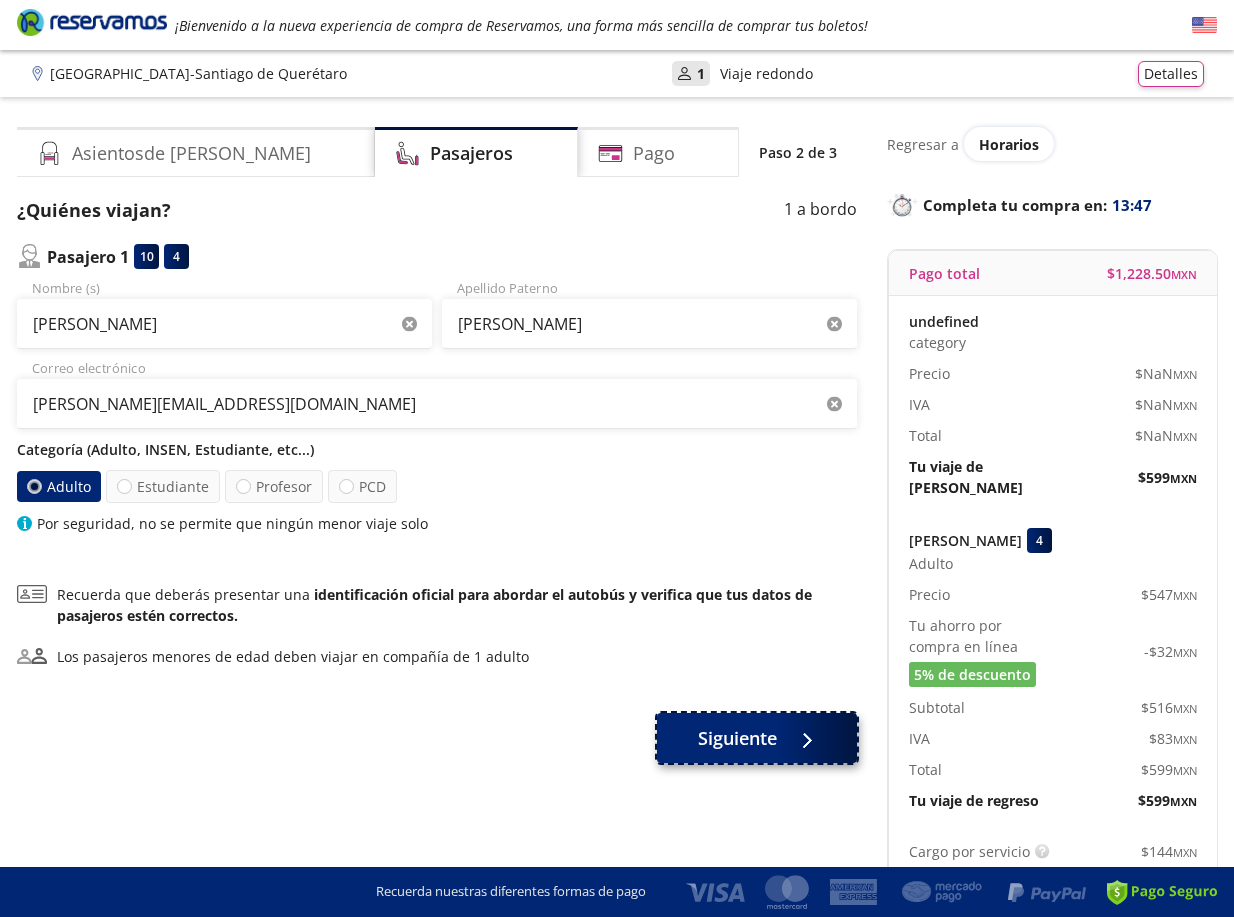 click on "Siguiente" at bounding box center [737, 738] 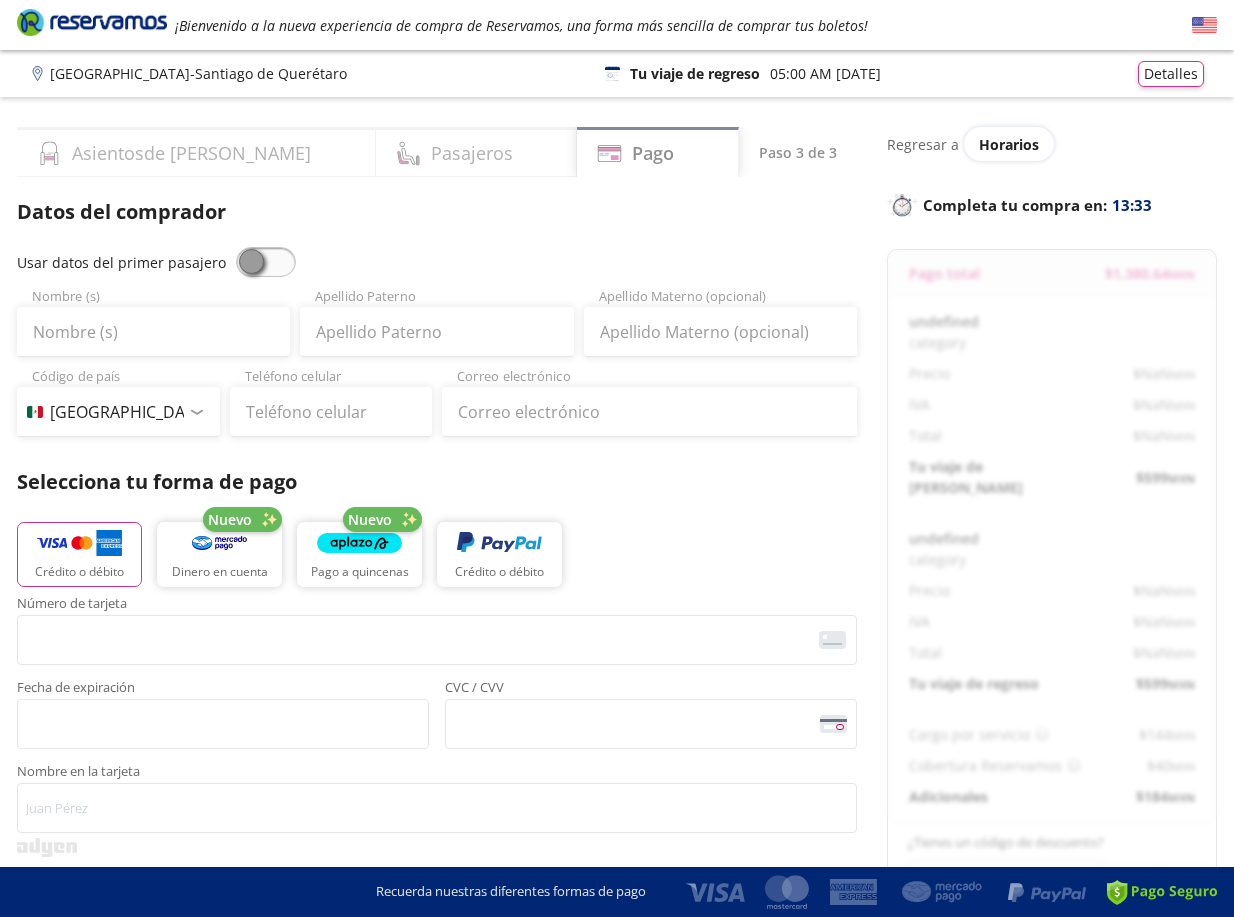 click on "Servicios adicionales ¿Tienes un código de descuento? Aplicar Datos del comprador Usar datos del primer pasajero Nombre (s) Apellido Paterno Apellido Materno (opcional) Código de país Estados Unidos +1 México +52 Colombia +57 Brasil +55 Afganistán +93 Albania +355 Alemania +49 Andorra +376 Angola +244 Anguila +1 Antigua y Barbuda +1 Arabia Saudita +966 Argelia +213 Argentina +54 Armenia +374 Aruba +297 Australia +61 Austria +43 Azerbaiyán +994 Bahamas +1 Bangladés +880 Barbados +1 Baréin +973 Bélgica +32 Belice +501 Benín +229 Bermudas +1 Bielorrusia +375 Birmania +95 Bolivia +591 Bosnia y Herzegovina +387 Botsuana +267 Brunéi +673 Bulgaria +359 Burkina Faso +226 Burundi +257 Bután +975 Cabo Verde +238 Camboya +855 Camerún +237 Canadá +1 Caribe Neerlandés +599 Chad +235 Chile +56 China +86 Chipre +357 Comoras +269 Congo +243 Congo +242 Corea del Norte +850 Corea del Sur +82 Costa de Marfil +225 Costa Rica +506 Croacia +385 Cuba +53 Curaçao +599 Dinamarca +45 Dominica +1 Ecuador +593 Fiji +679" at bounding box center (437, 812) 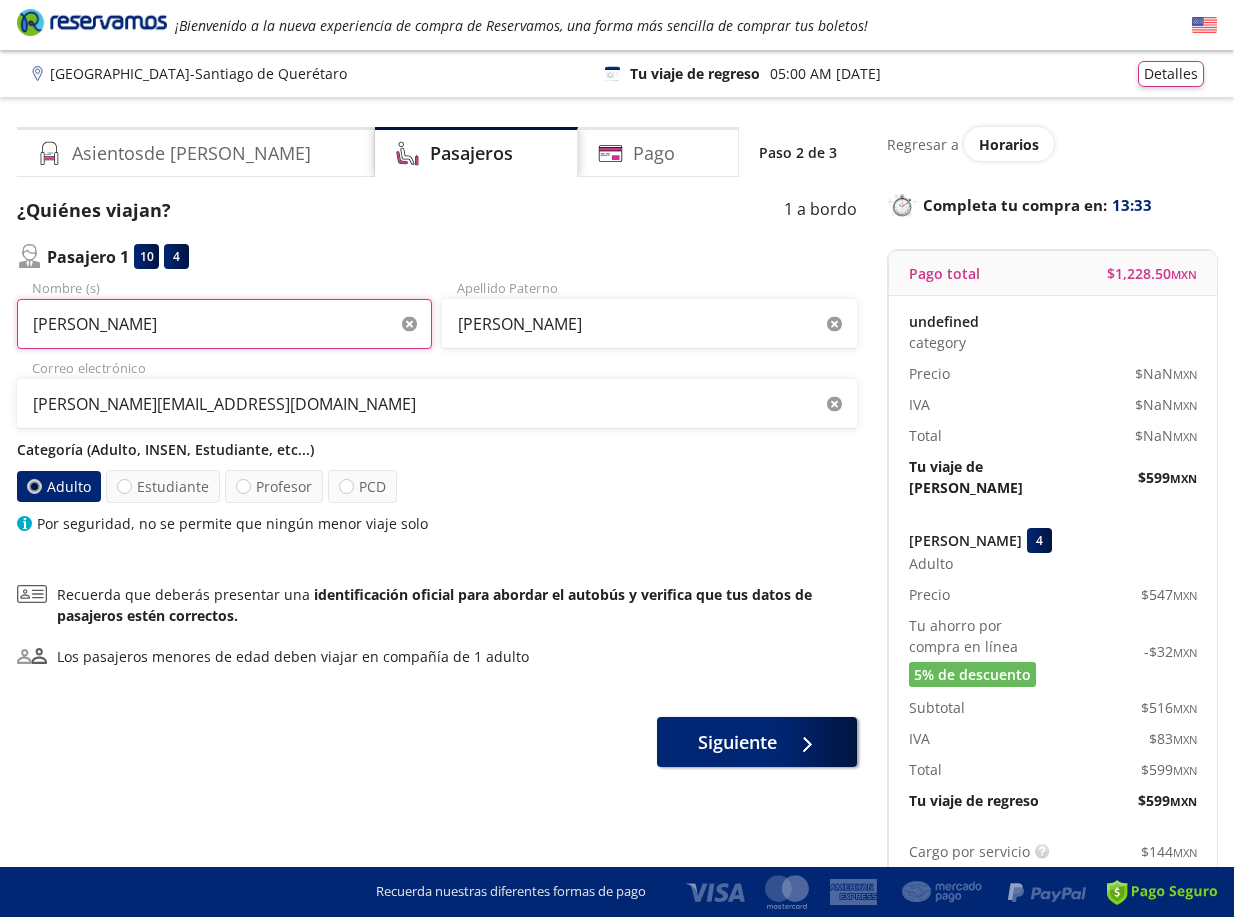 click on "Oscar" at bounding box center (224, 324) 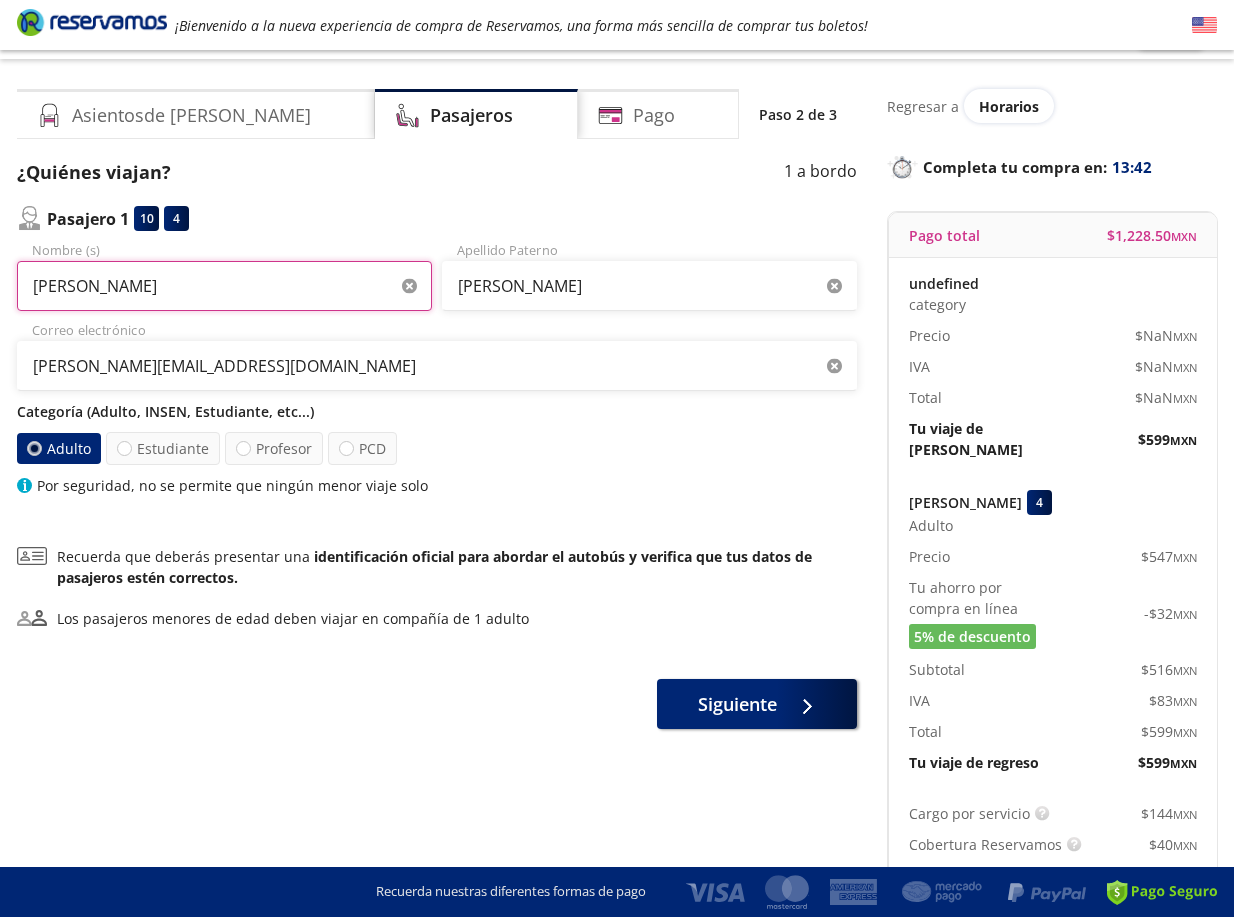 scroll, scrollTop: 0, scrollLeft: 0, axis: both 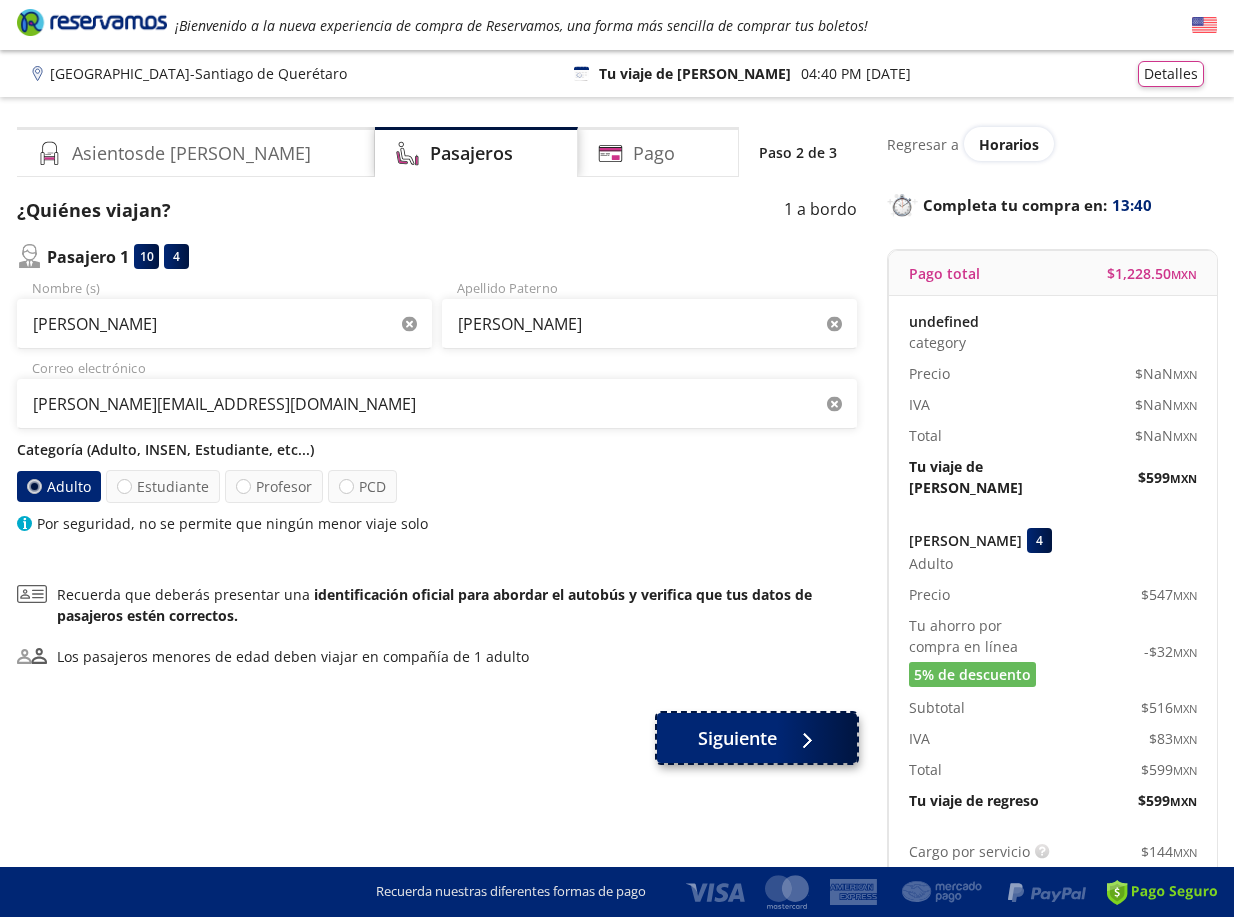 click on "Siguiente" at bounding box center [737, 738] 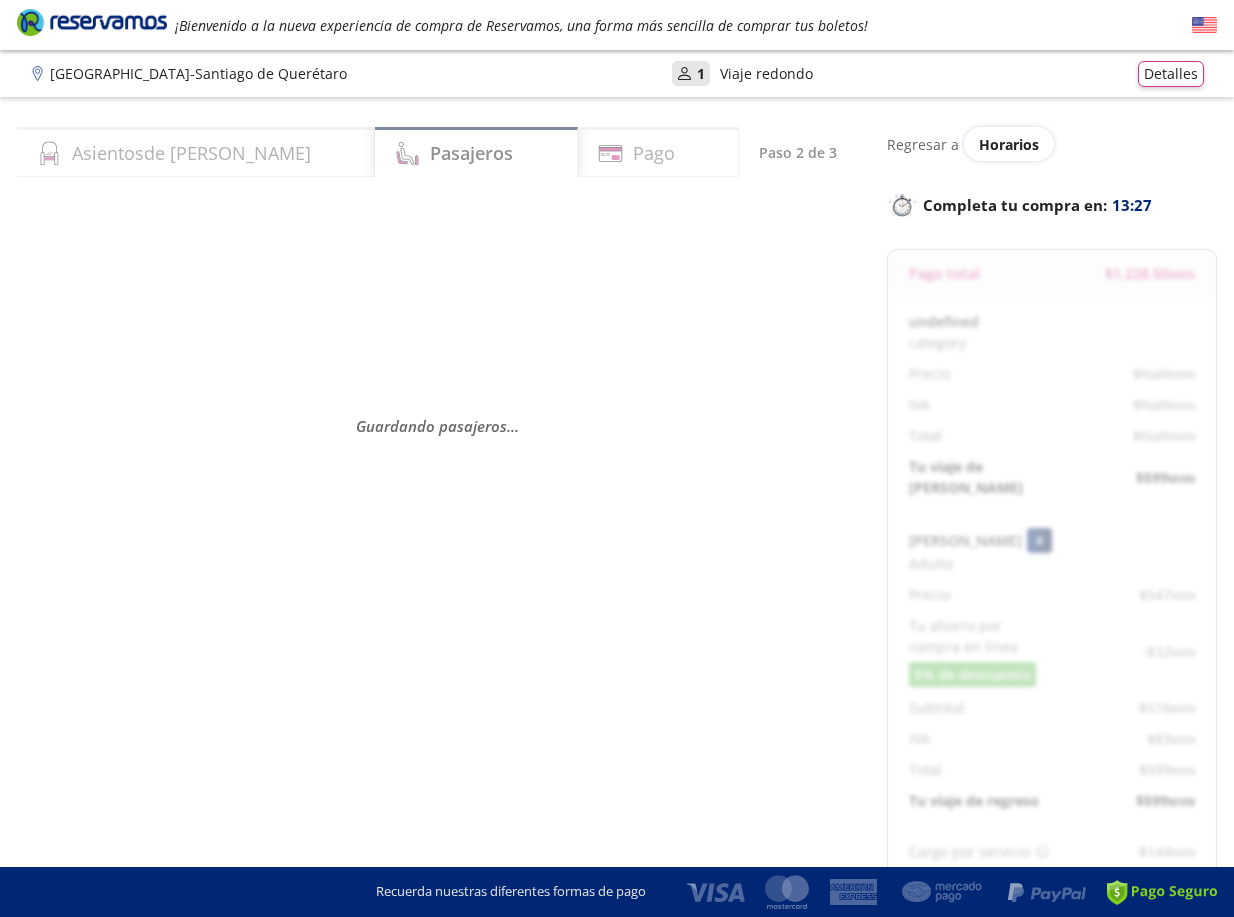 select on "MX" 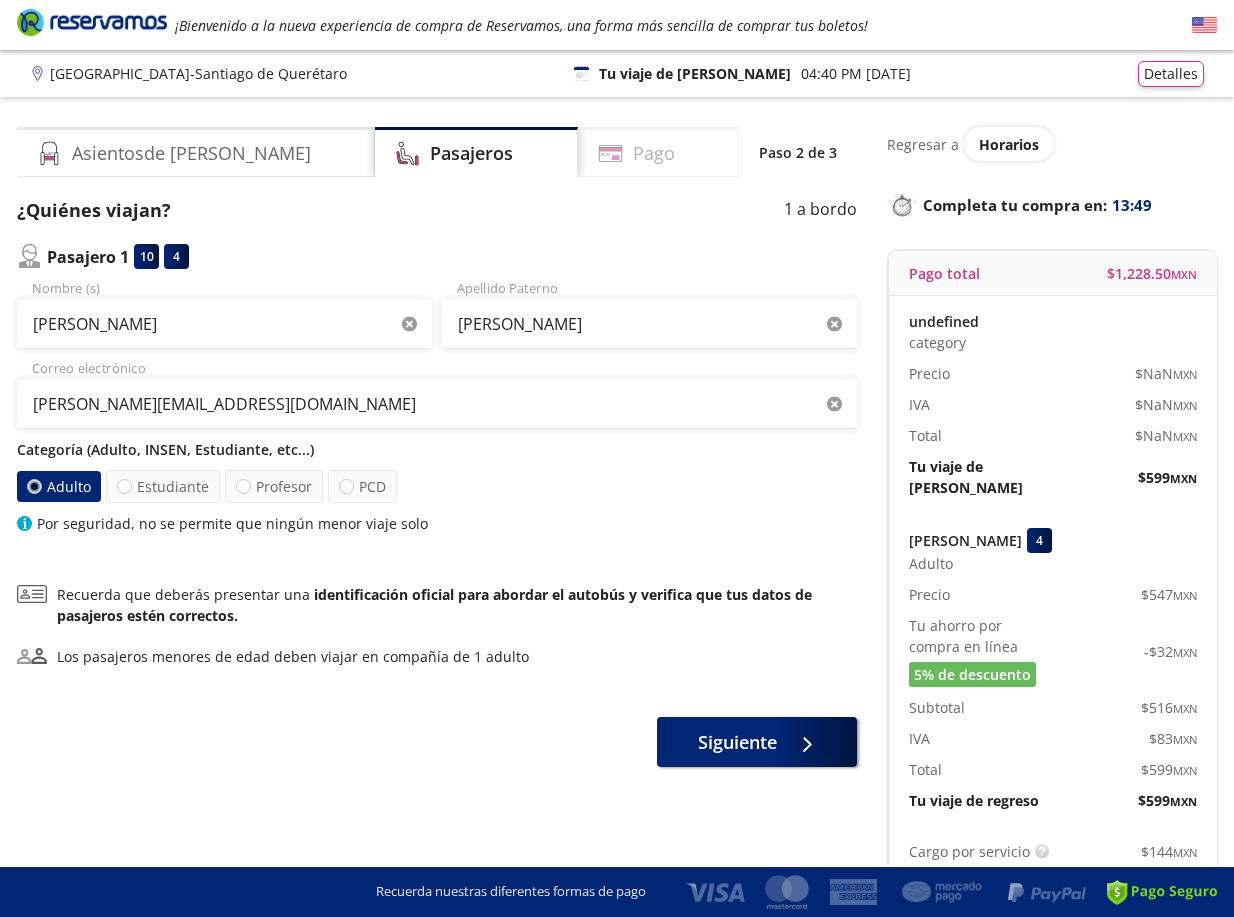 click on "Pago" at bounding box center [658, 152] 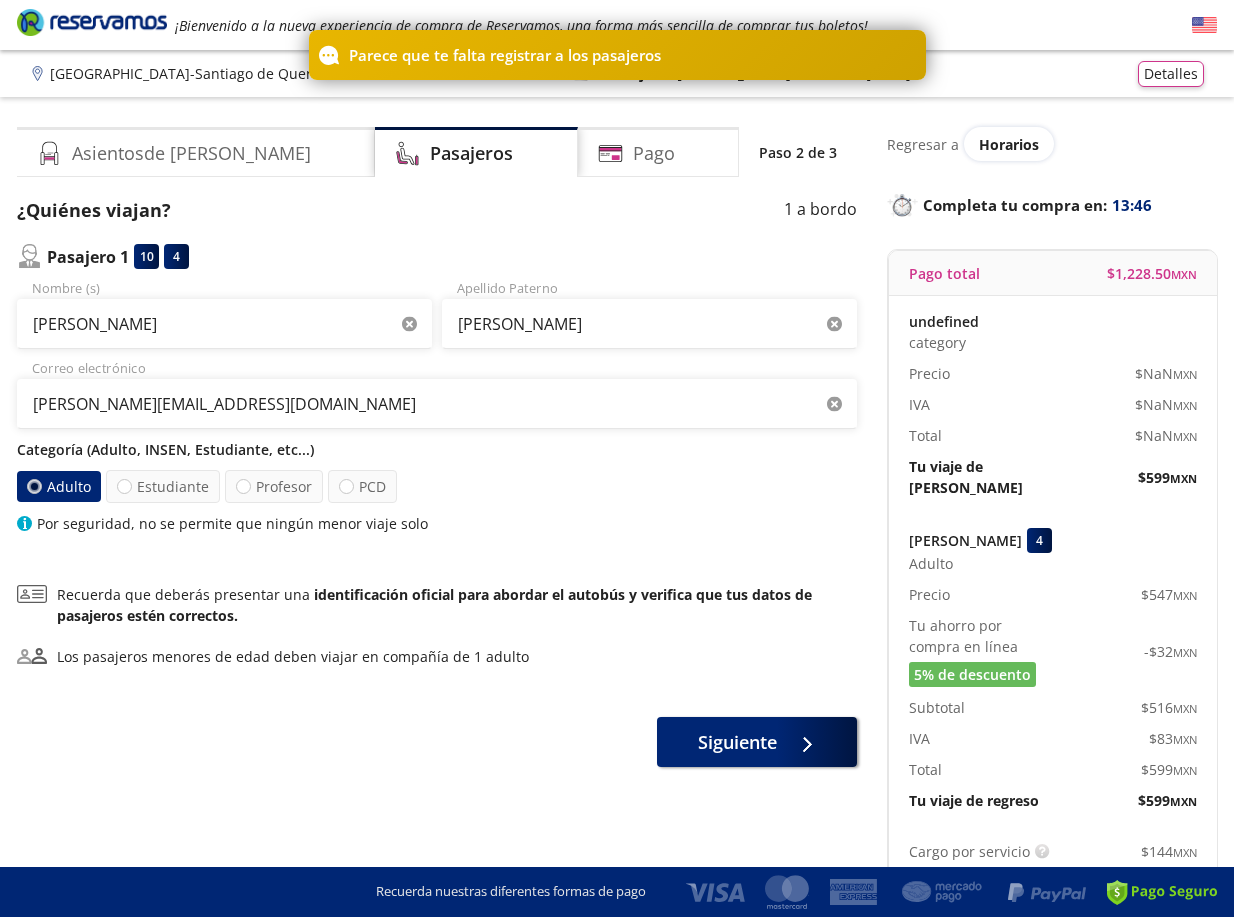 click on "Oscar Nombre (s) Ramirez Apellido Paterno oscar.rams12la@gmail.com Correo electrónico Categoría (Adulto, INSEN, Estudiante, etc...) Adulto Estudiante Profesor PCD Por seguridad, no se permite que ningún menor viaje solo" at bounding box center (437, 406) 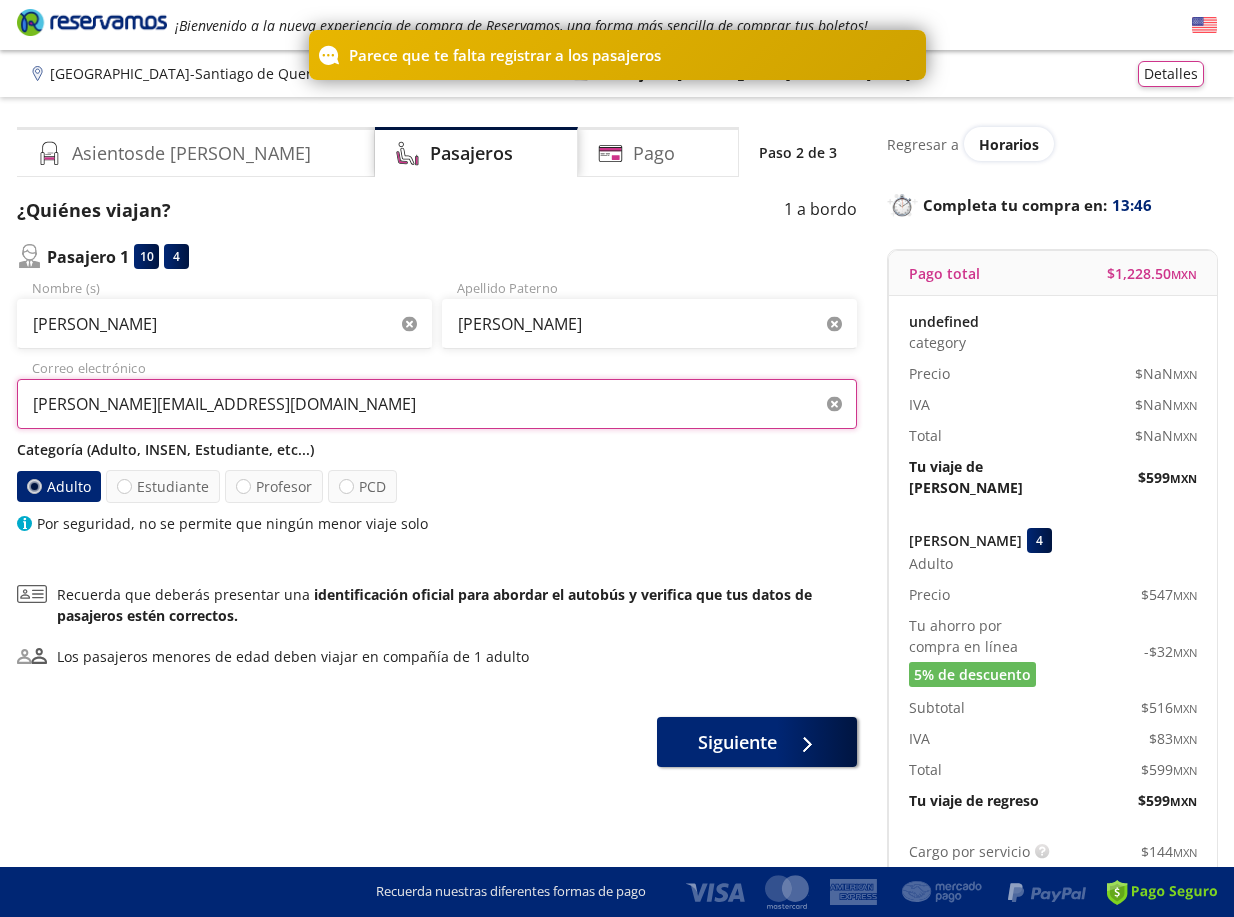 click on "oscar.rams12la@gmail.com" at bounding box center [437, 404] 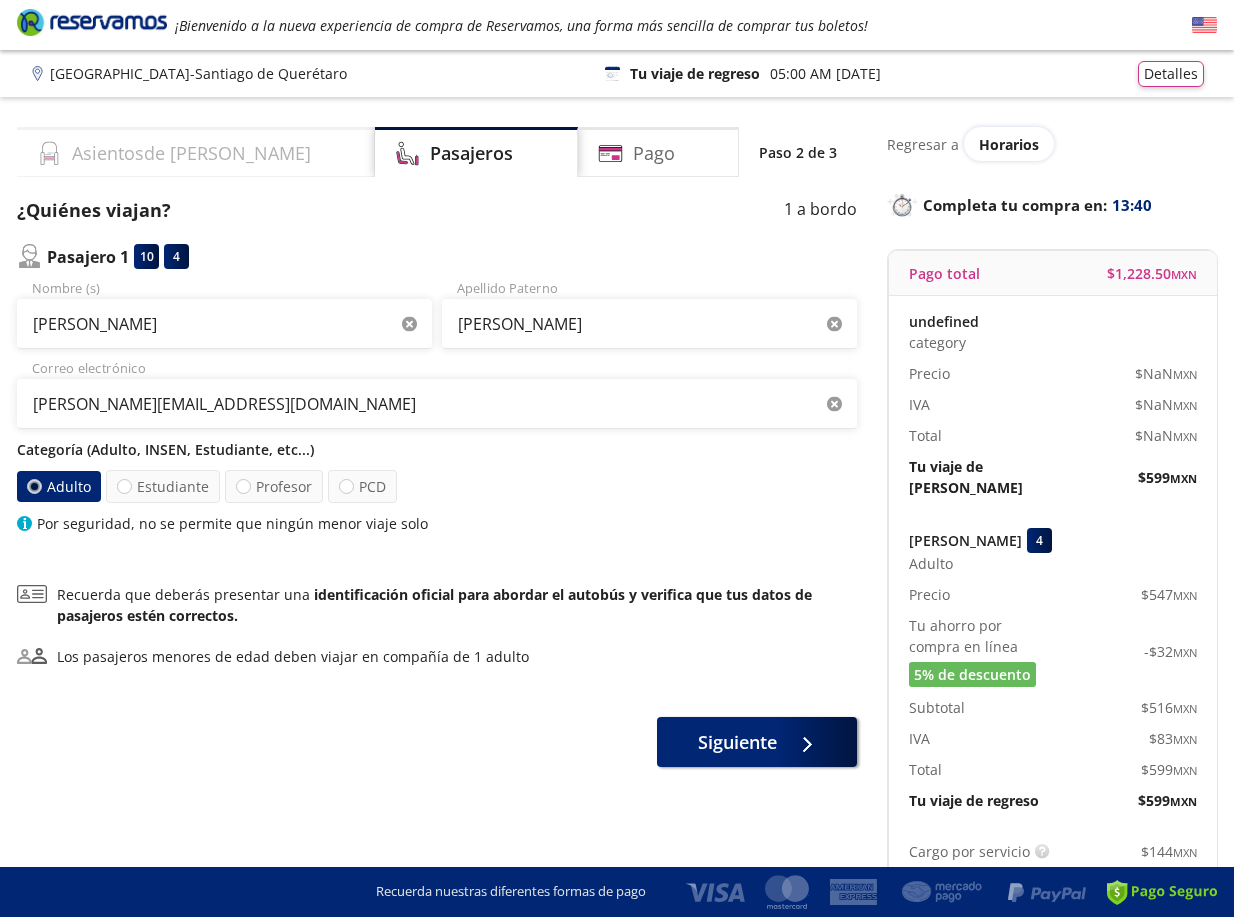 click on "Asientos  de Ida" at bounding box center (191, 153) 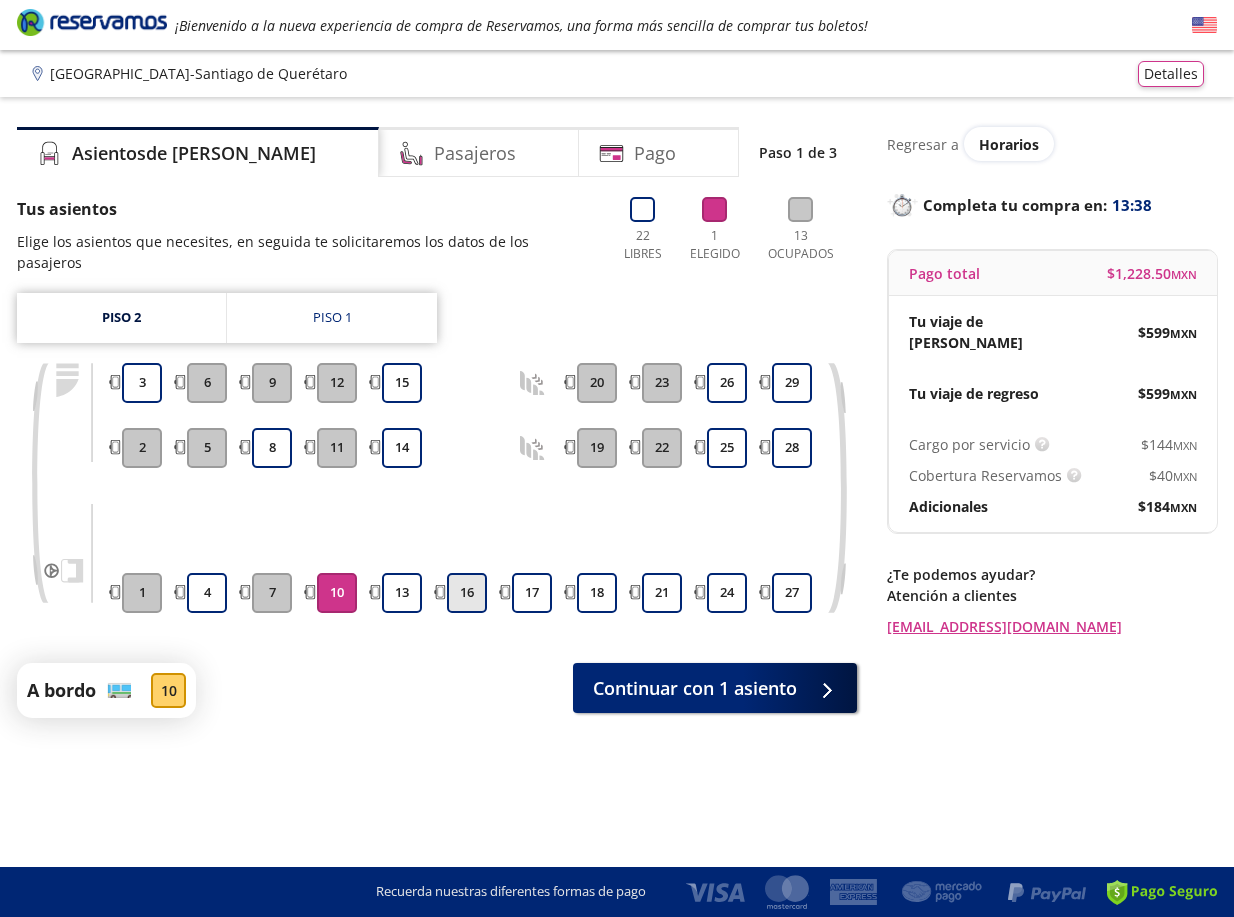 click on "16" at bounding box center [467, 593] 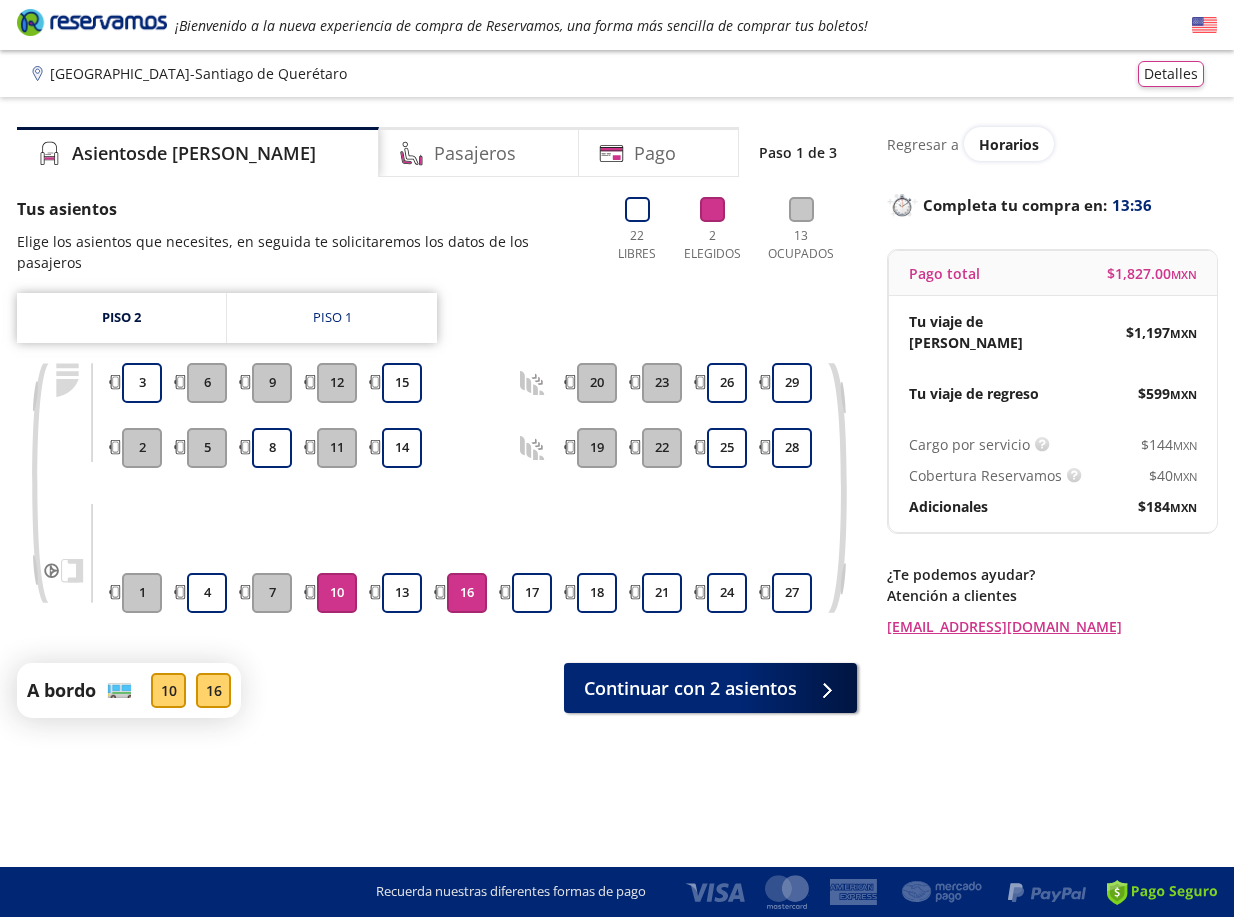 click on "10" at bounding box center (337, 593) 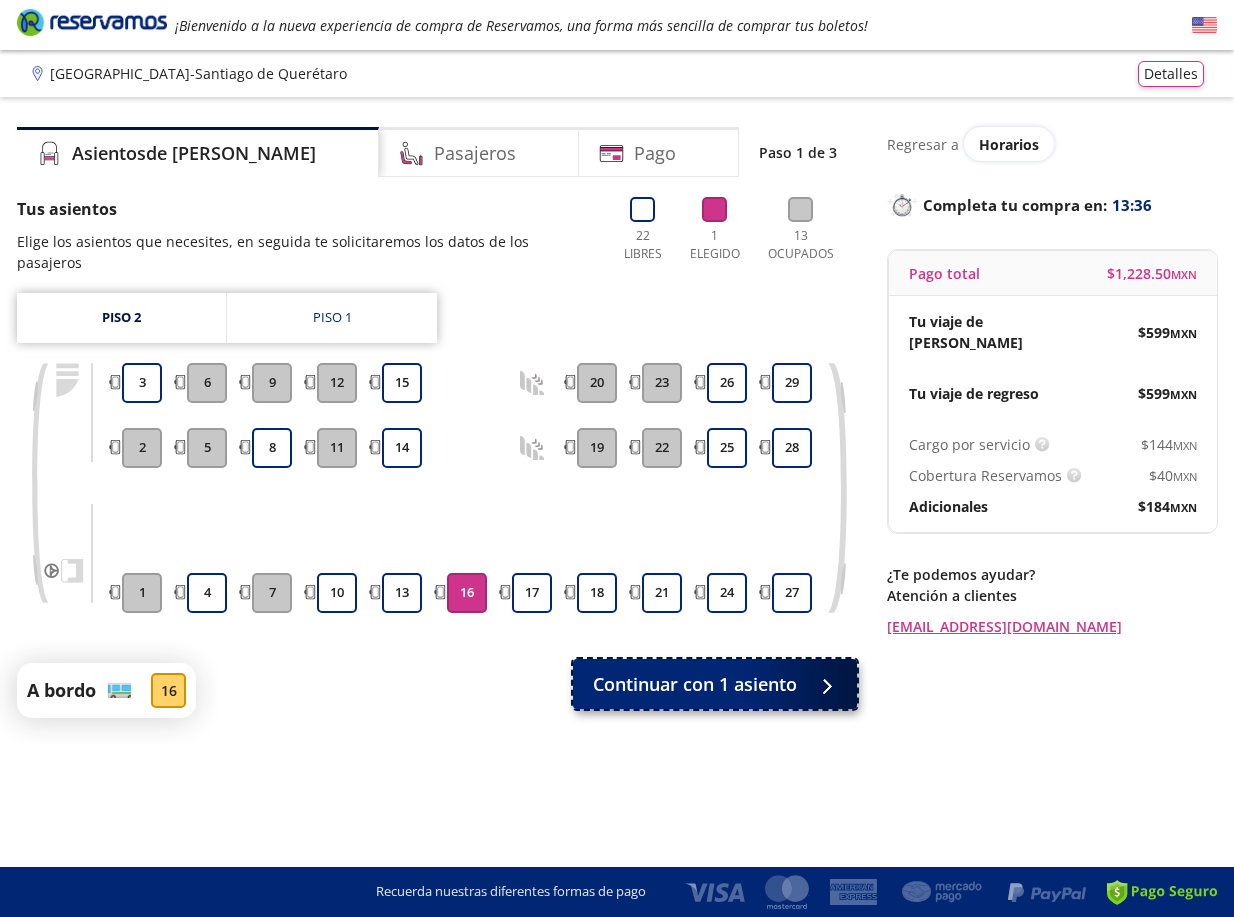 click on "Continuar con 1 asiento" at bounding box center (695, 684) 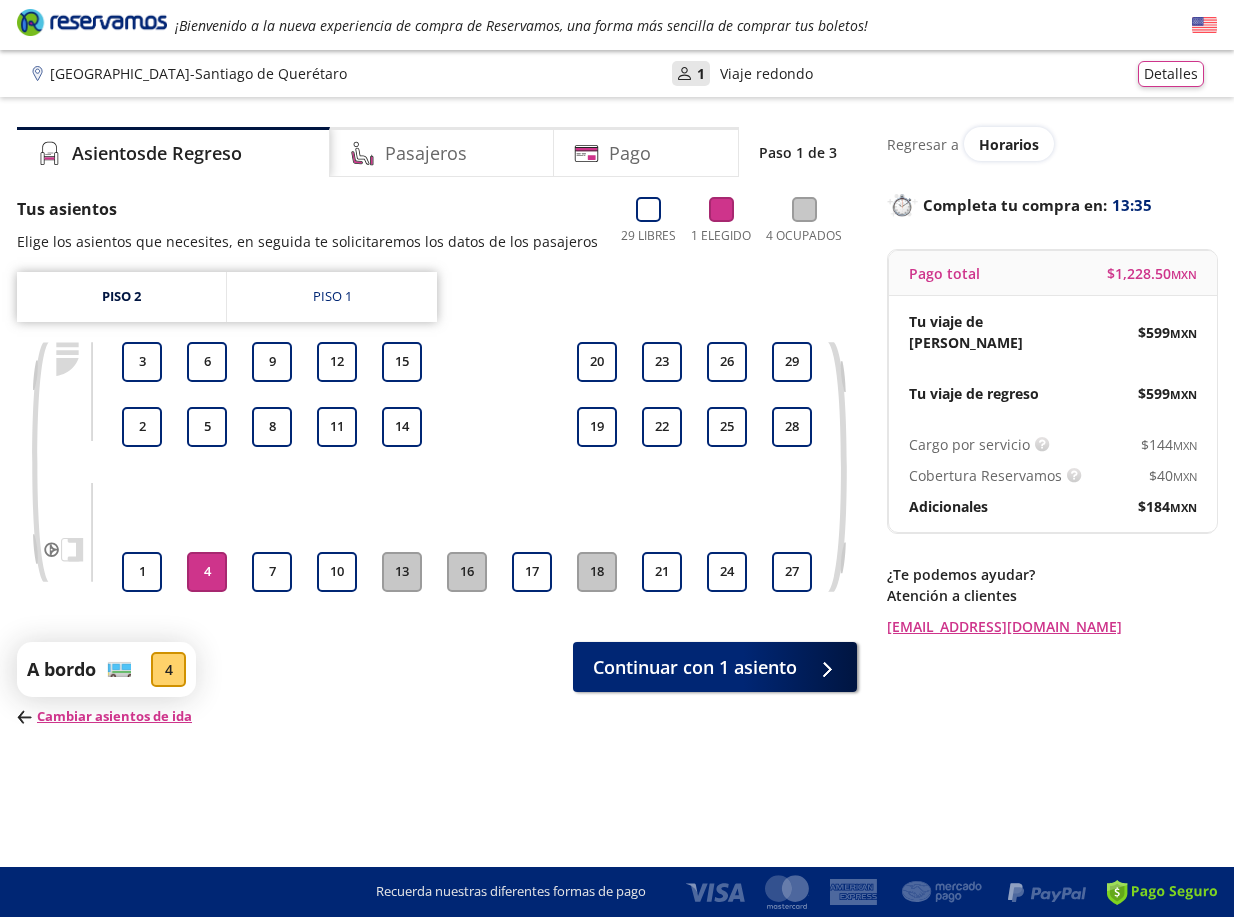 click on "4" at bounding box center (207, 572) 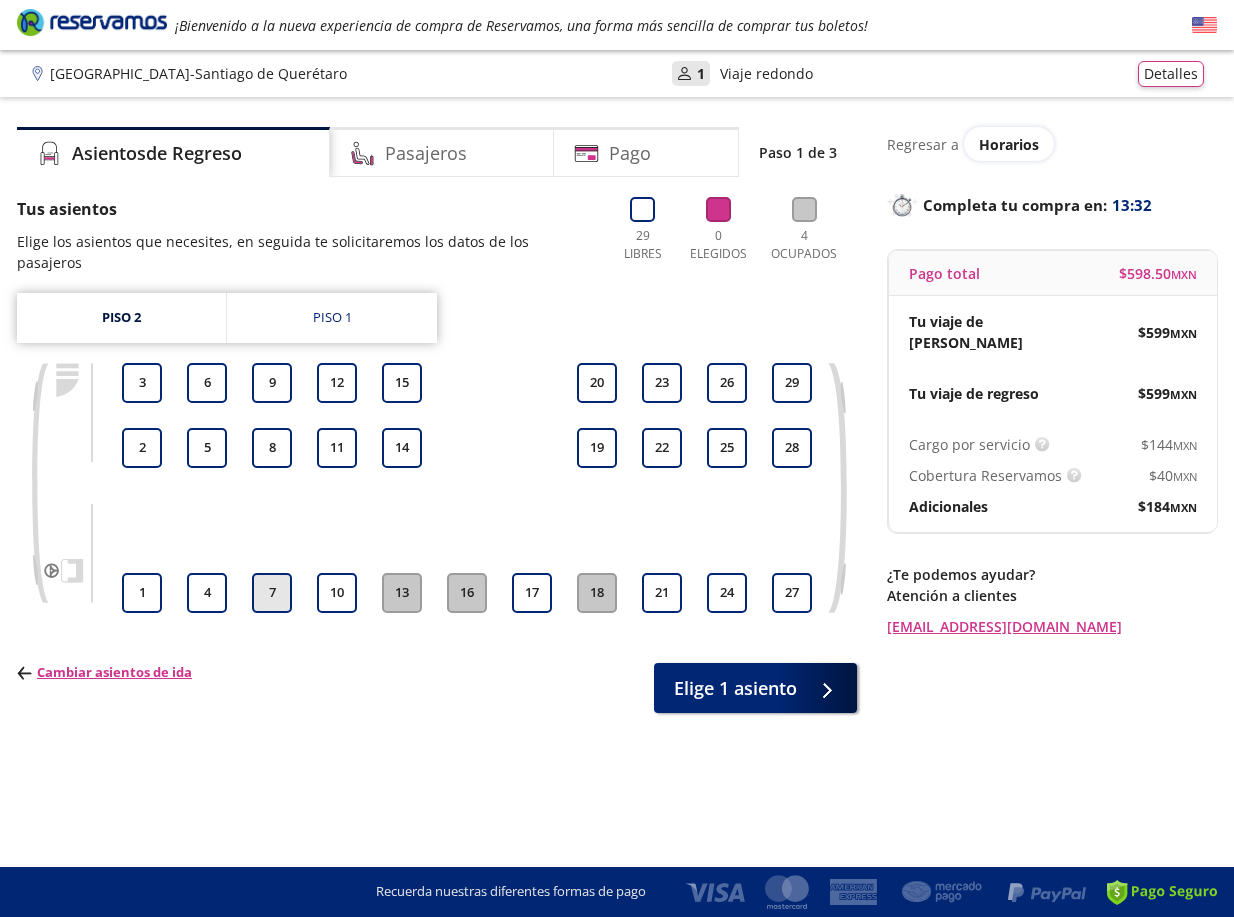click on "7" at bounding box center [272, 593] 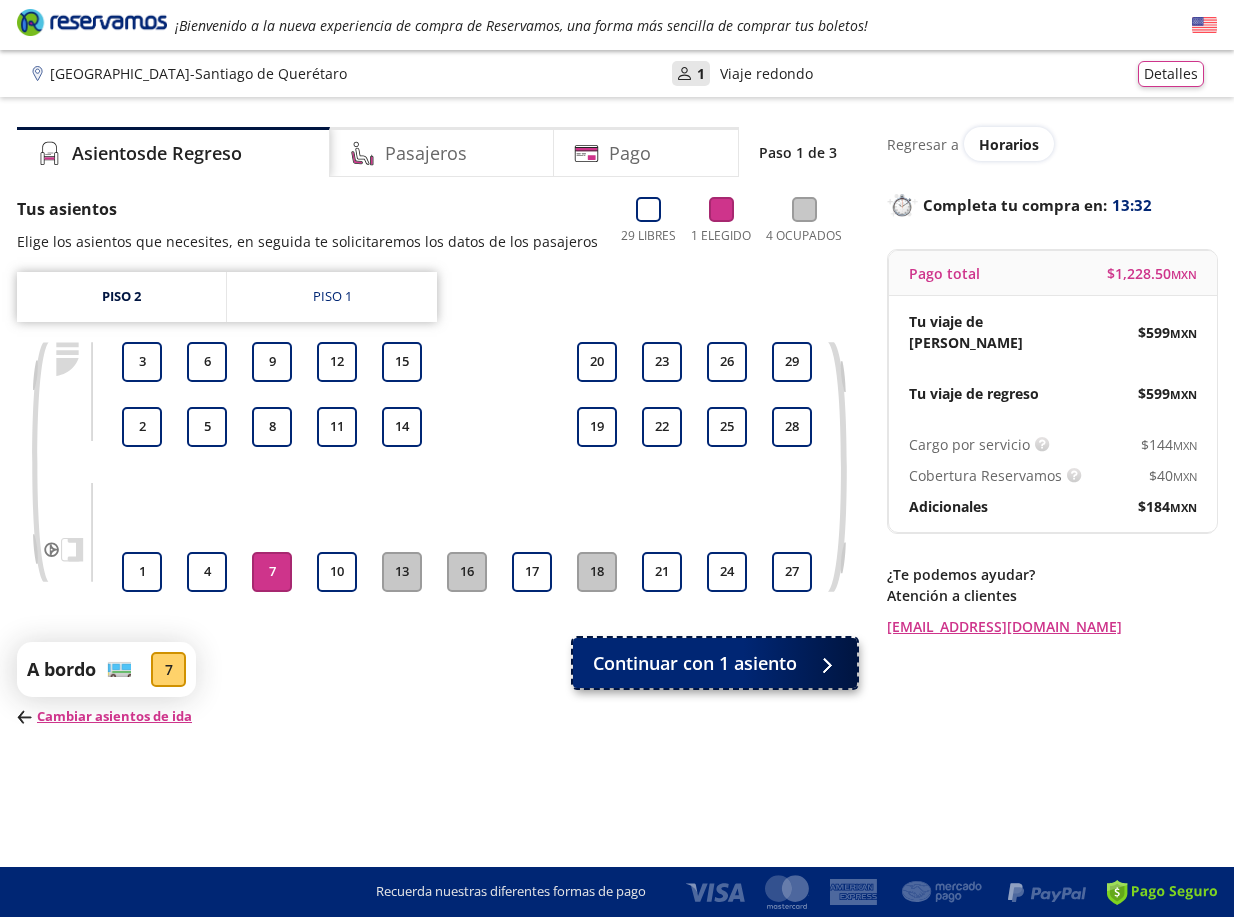 click on "Continuar con 1 asiento" at bounding box center (695, 663) 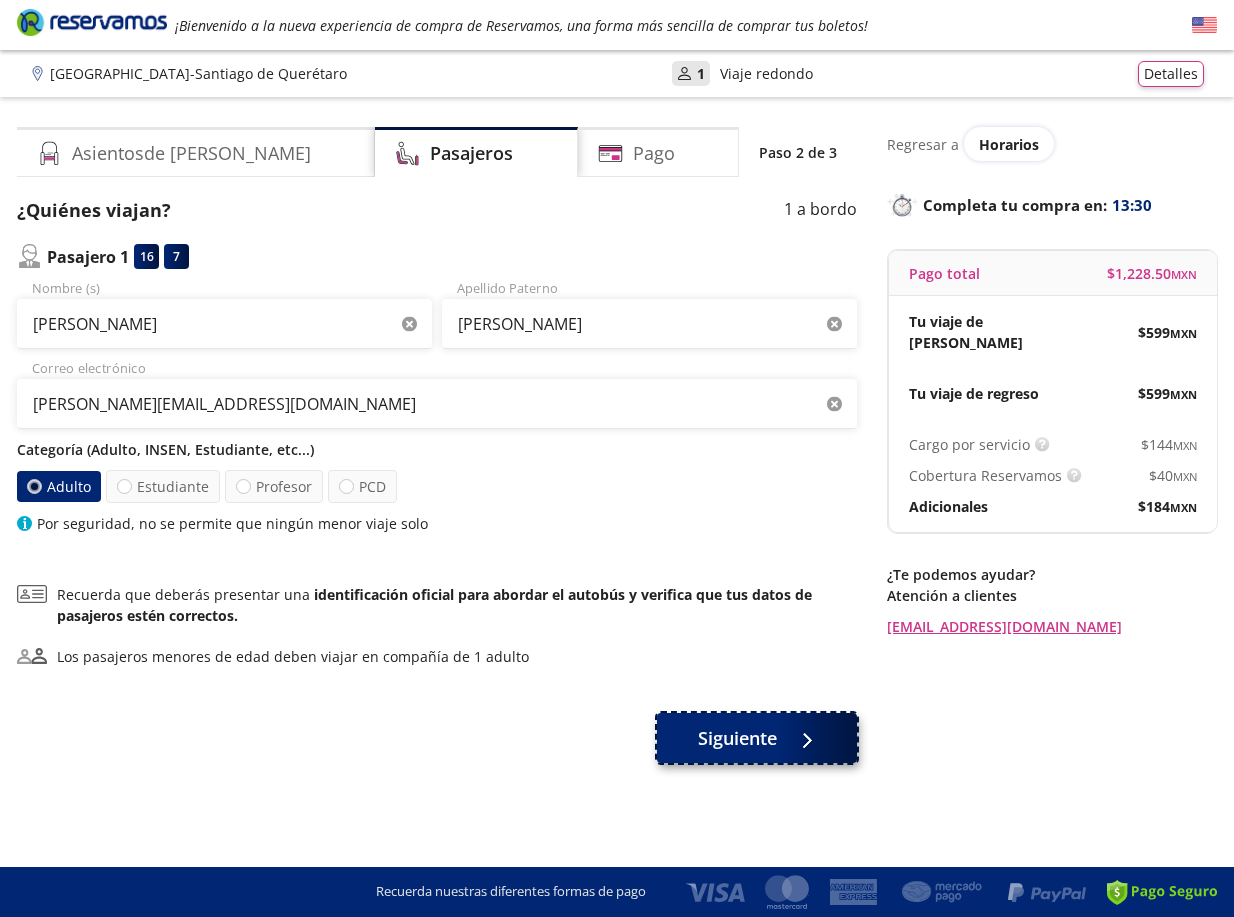 click at bounding box center (802, 738) 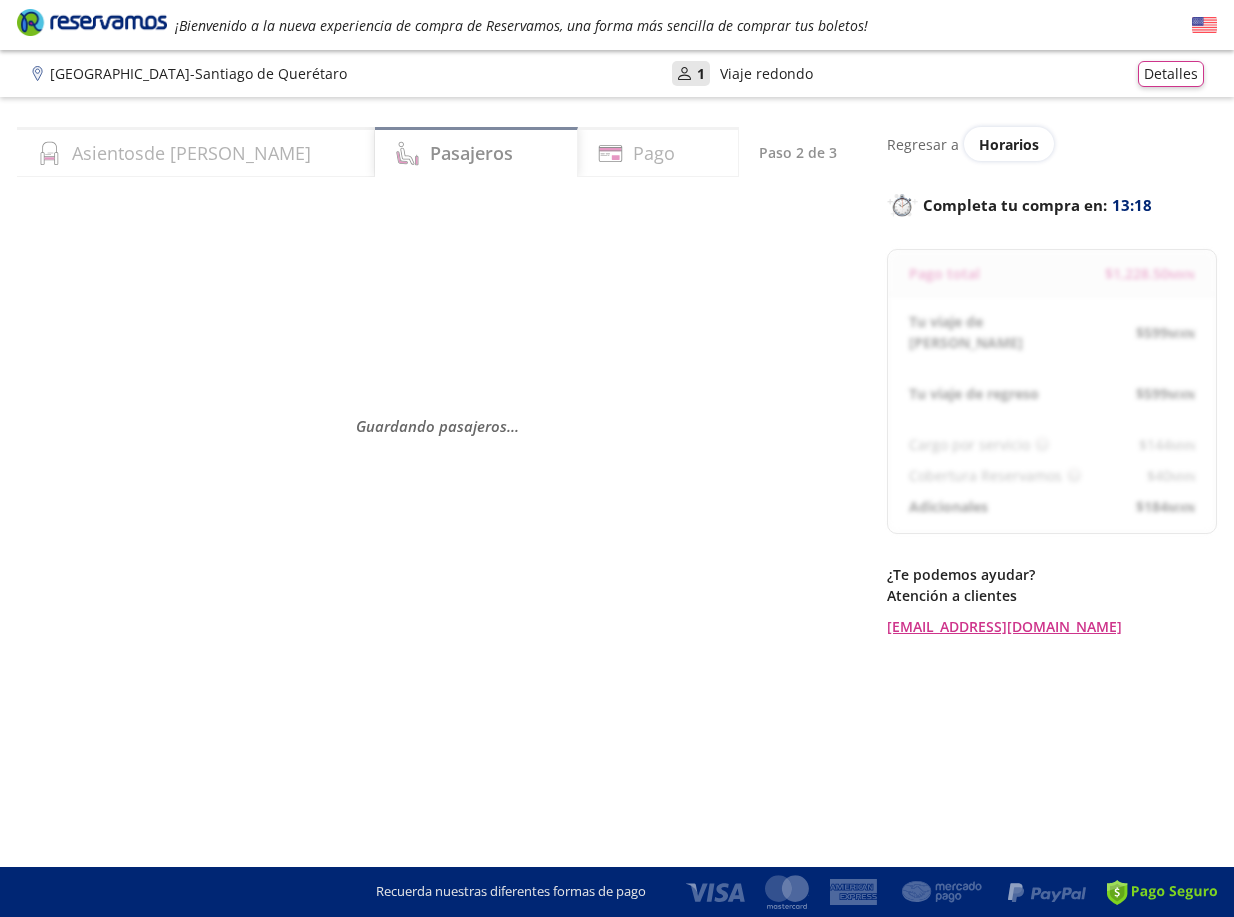 select on "MX" 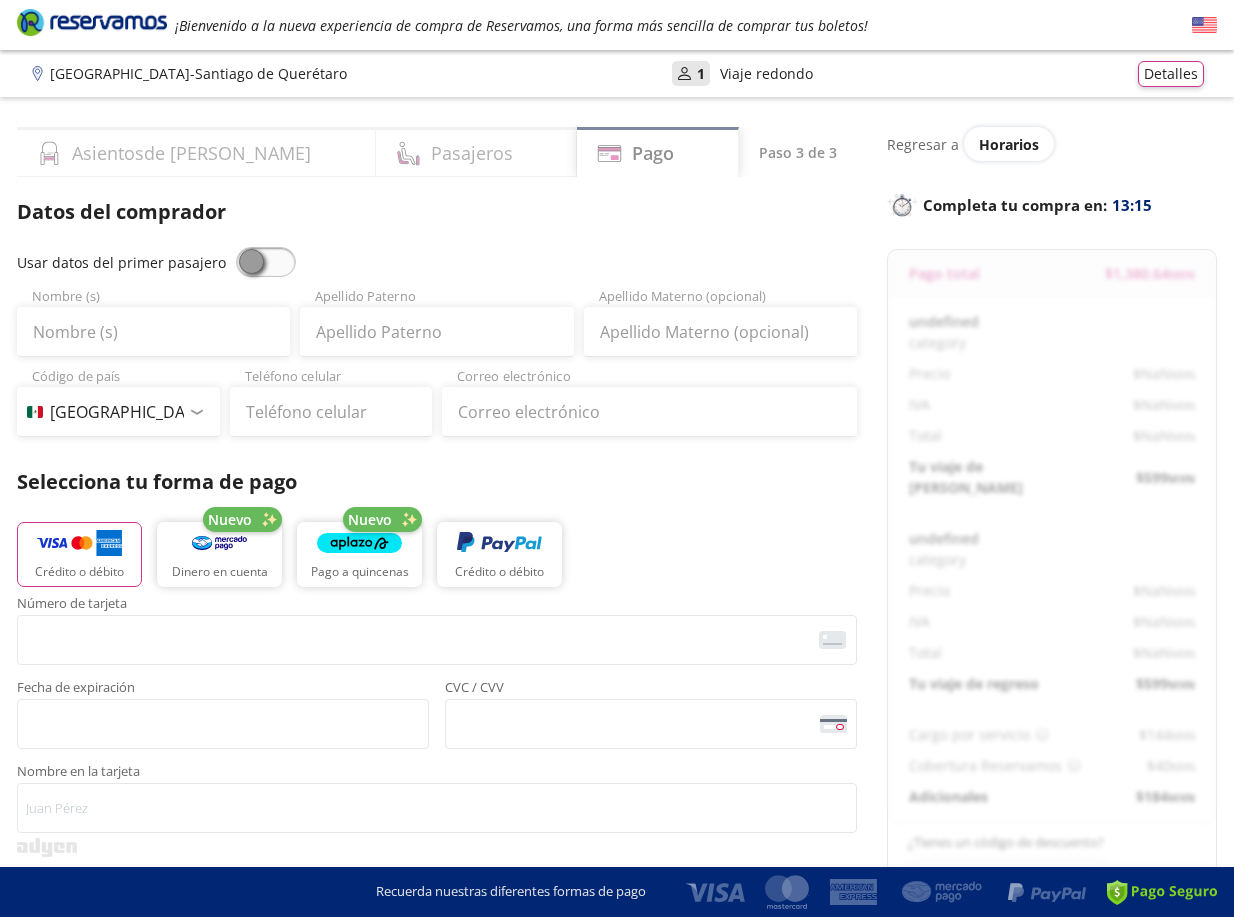 click on "Servicios adicionales ¿Tienes un código de descuento? Aplicar Datos del comprador Usar datos del primer pasajero Nombre (s) Apellido Paterno Apellido Materno (opcional) Código de país Estados Unidos +1 México +52 Colombia +57 Brasil +55 Afganistán +93 Albania +355 Alemania +49 Andorra +376 Angola +244 Anguila +1 Antigua y Barbuda +1 Arabia Saudita +966 Argelia +213 Argentina +54 Armenia +374 Aruba +297 Australia +61 Austria +43 Azerbaiyán +994 Bahamas +1 Bangladés +880 Barbados +1 Baréin +973 Bélgica +32 Belice +501 Benín +229 Bermudas +1 Bielorrusia +375 Birmania +95 Bolivia +591 Bosnia y Herzegovina +387 Botsuana +267 Brunéi +673 Bulgaria +359 Burkina Faso +226 Burundi +257 Bután +975 Cabo Verde +238 Camboya +855 Camerún +237 Canadá +1 Caribe Neerlandés +599 Chad +235 Chile +56 China +86 Chipre +357 Comoras +269 Congo +243 Congo +242 Corea del Norte +850 Corea del Sur +82 Costa de Marfil +225 Costa Rica +506 Croacia +385 Cuba +53 Curaçao +599 Dinamarca +45 Dominica +1 Ecuador +593 Fiji +679" at bounding box center (437, 812) 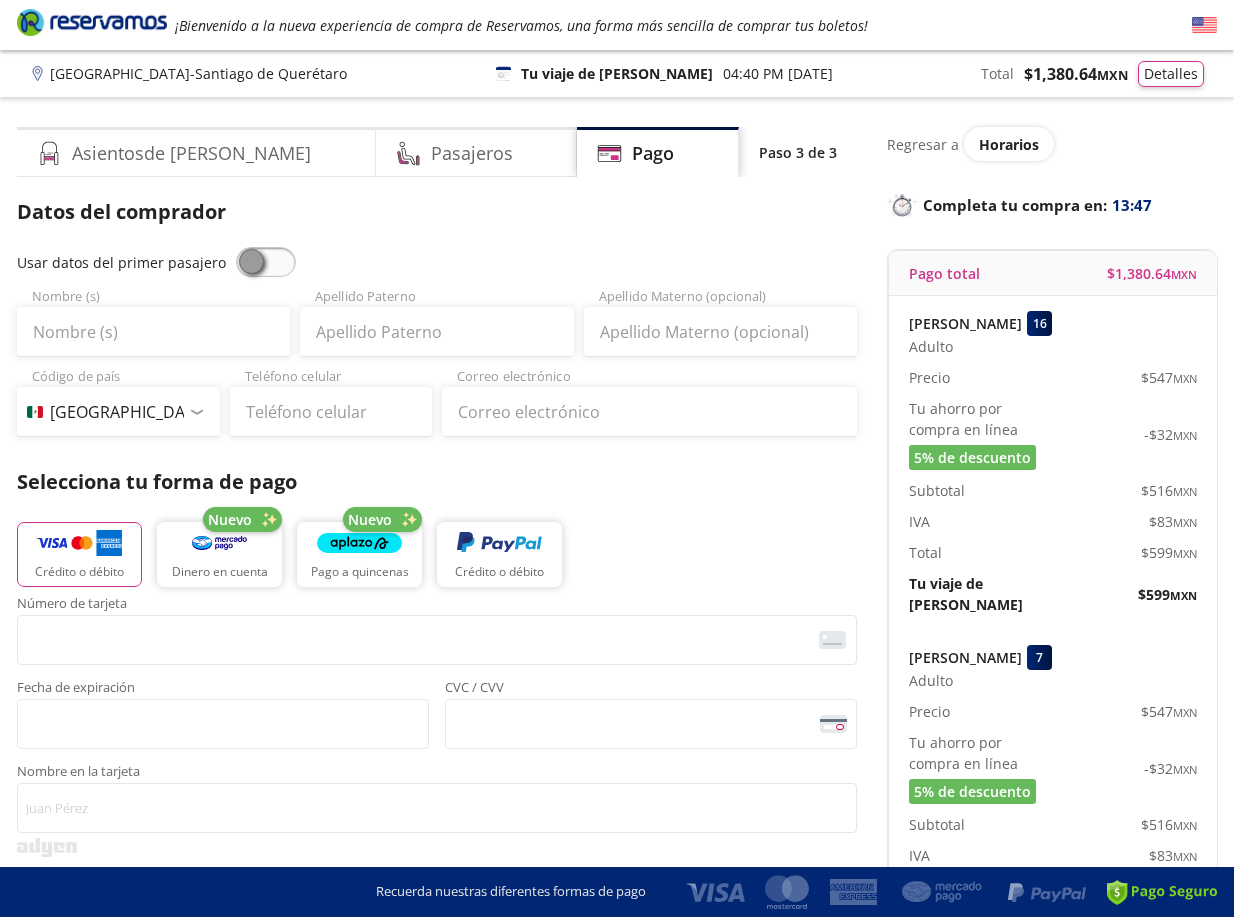 click at bounding box center [266, 262] 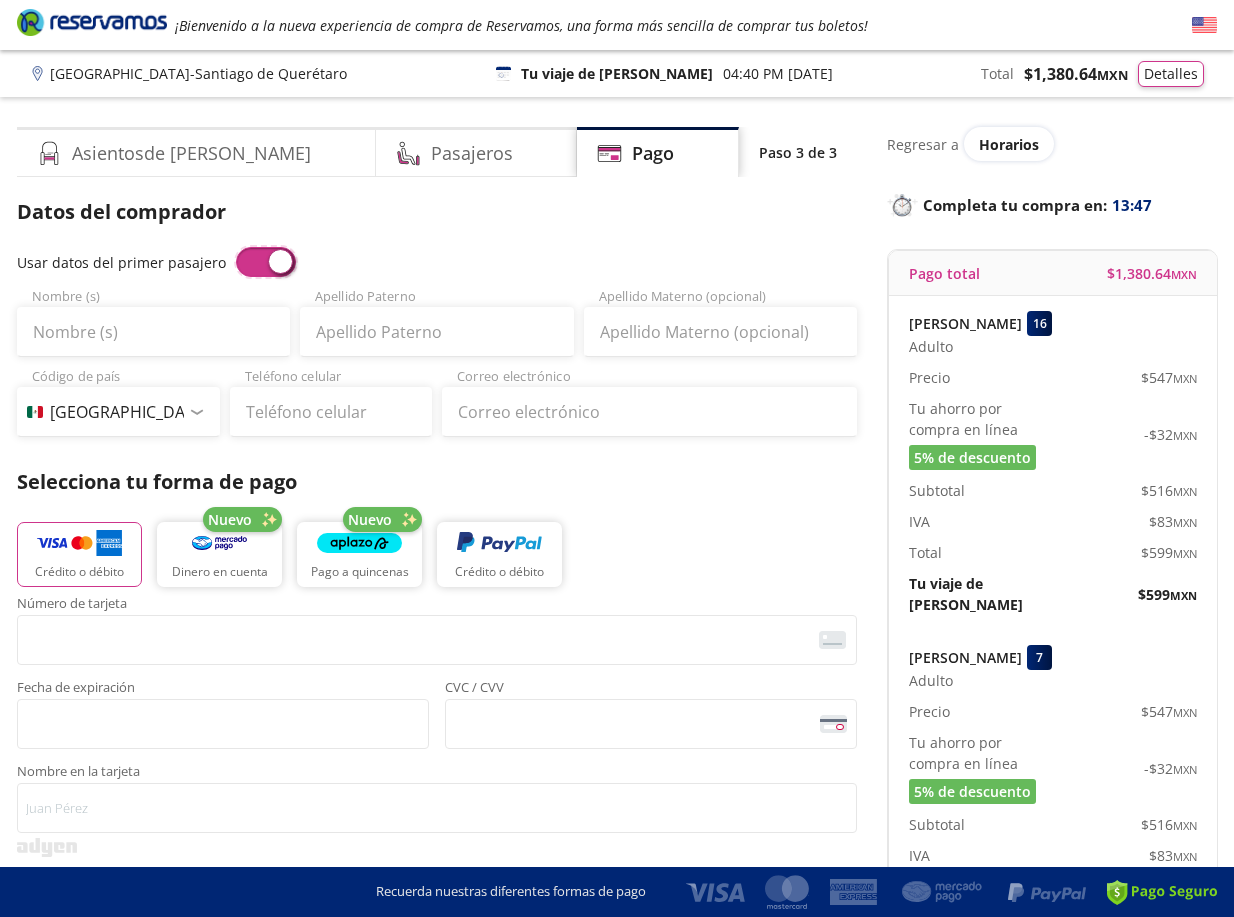 type on "Oscar" 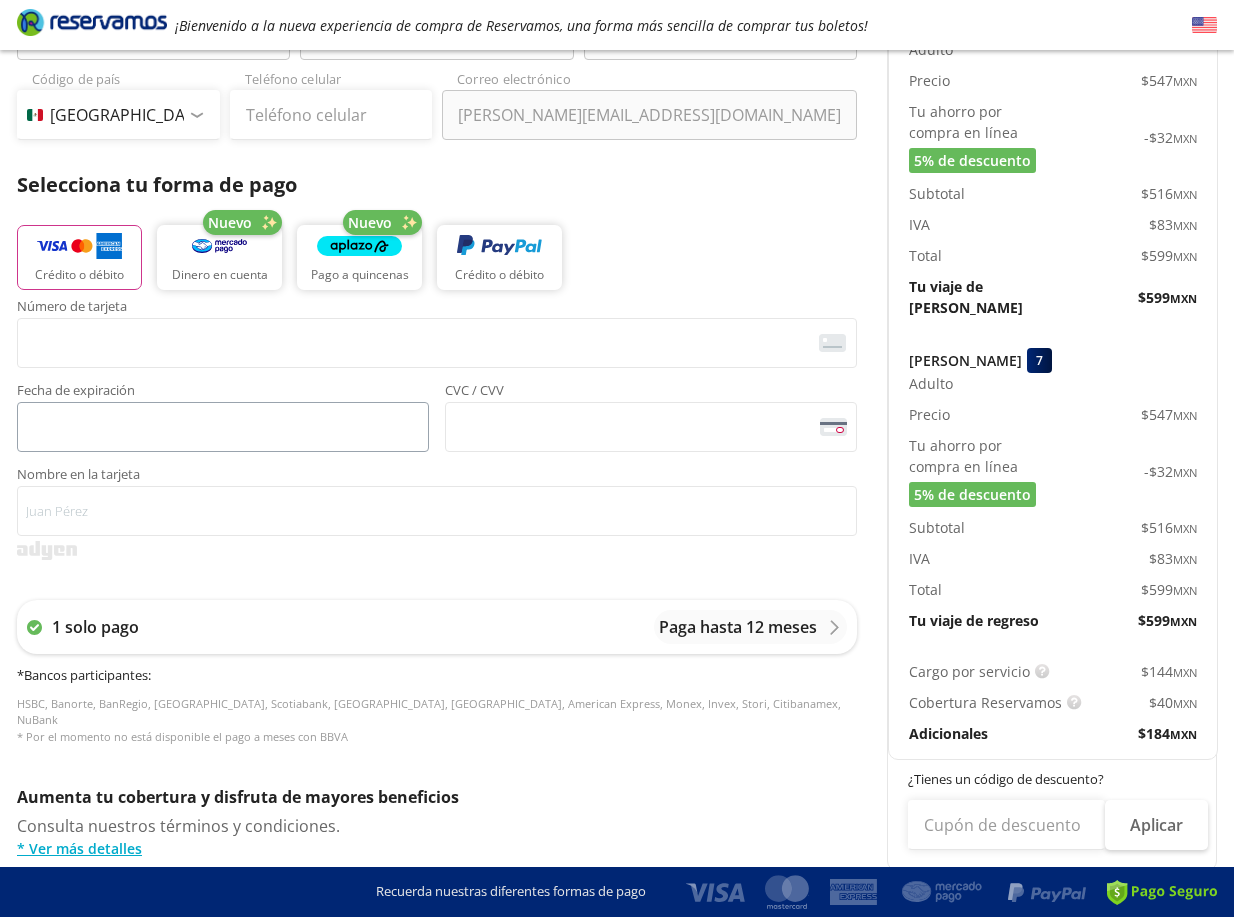 scroll, scrollTop: 300, scrollLeft: 0, axis: vertical 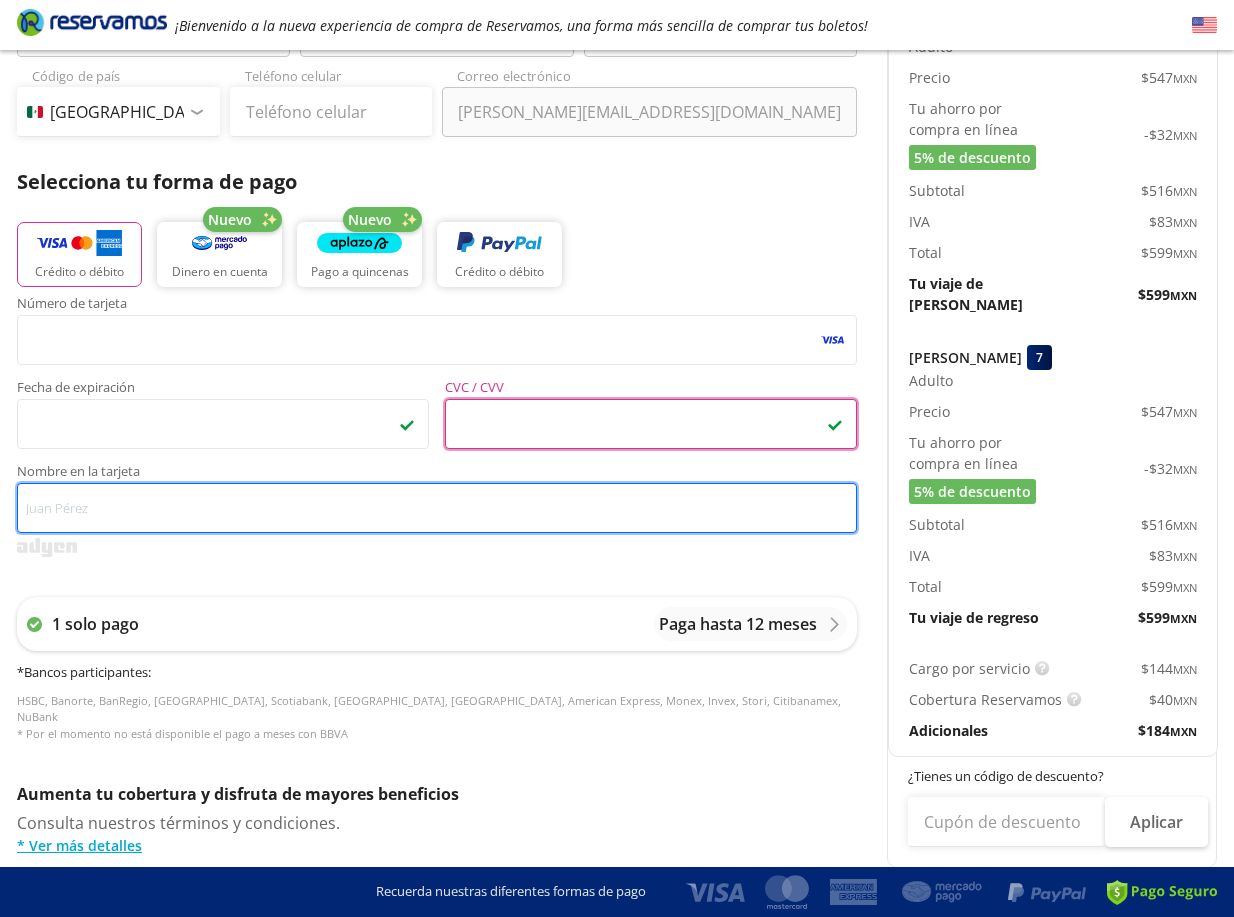 click on "Nombre en la tarjeta" at bounding box center [437, 508] 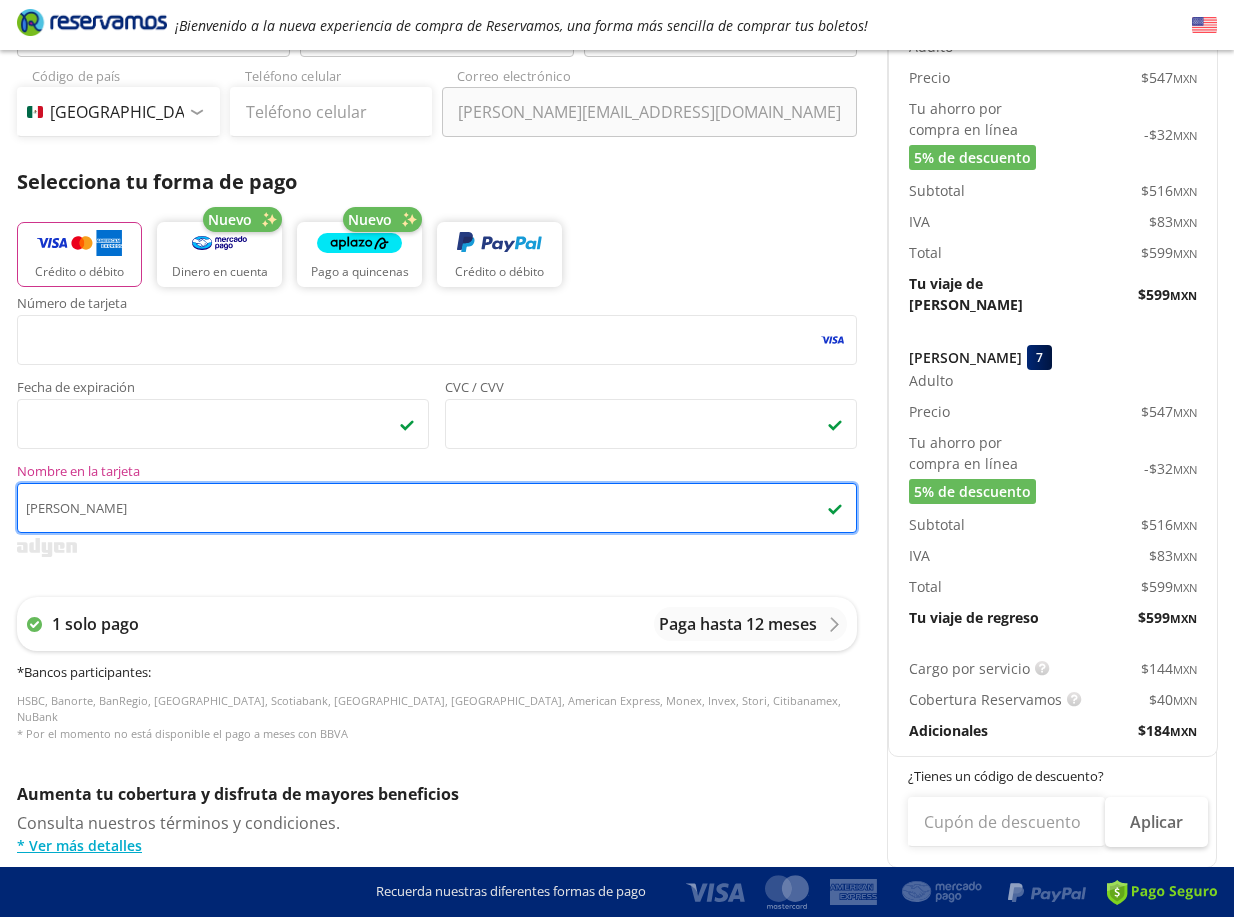 click on "Oscar Ramirez" at bounding box center (437, 508) 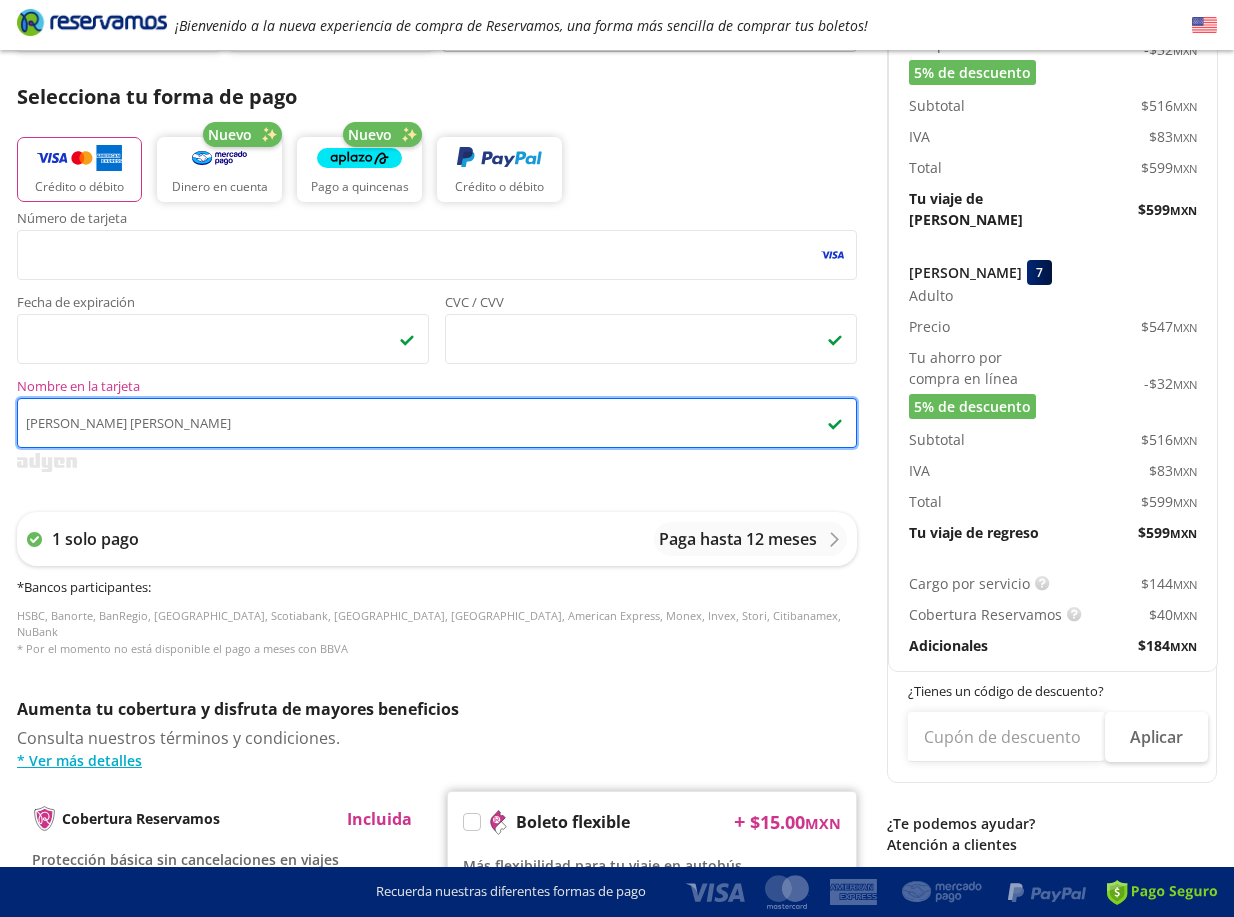 scroll, scrollTop: 685, scrollLeft: 0, axis: vertical 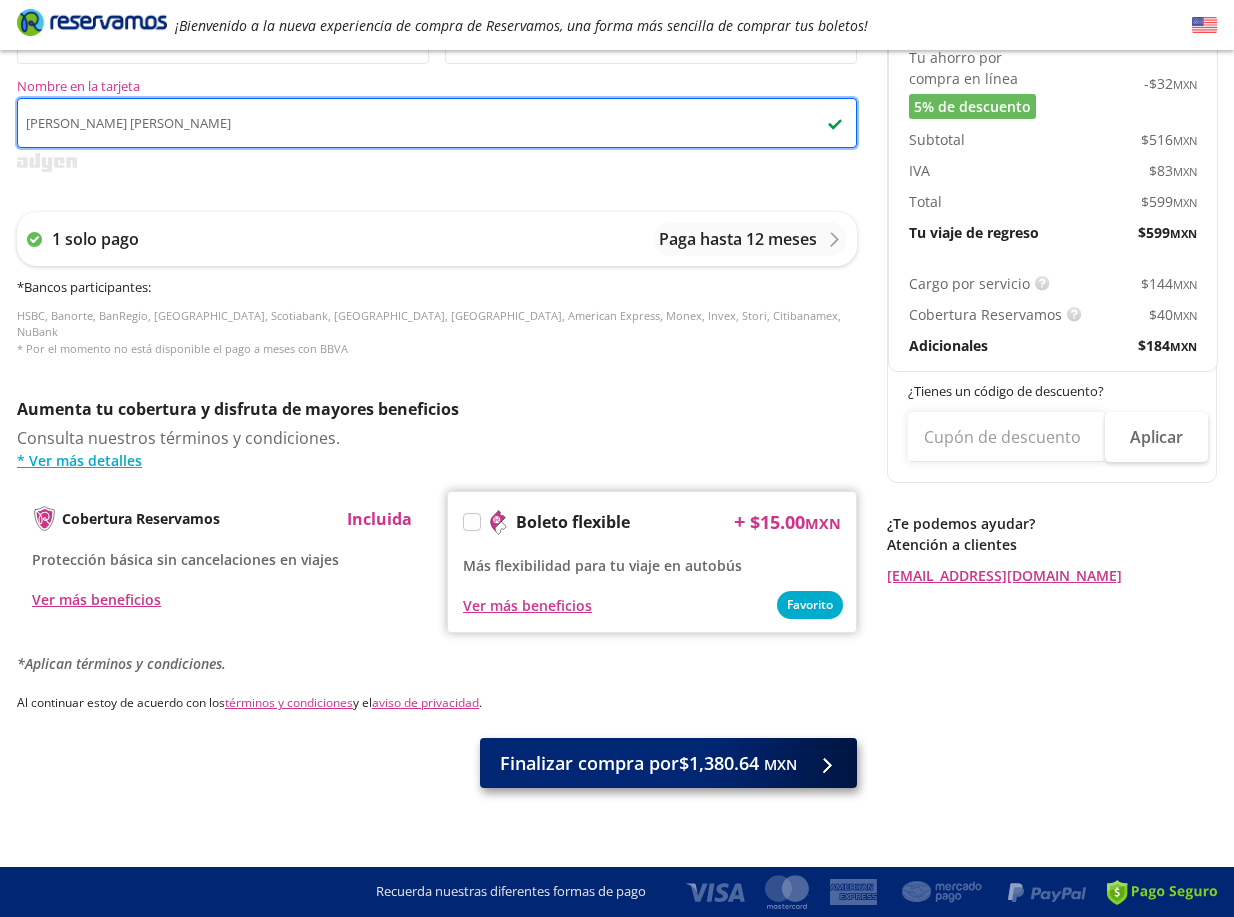 type on "Oscar Gutierrez Ramirez" 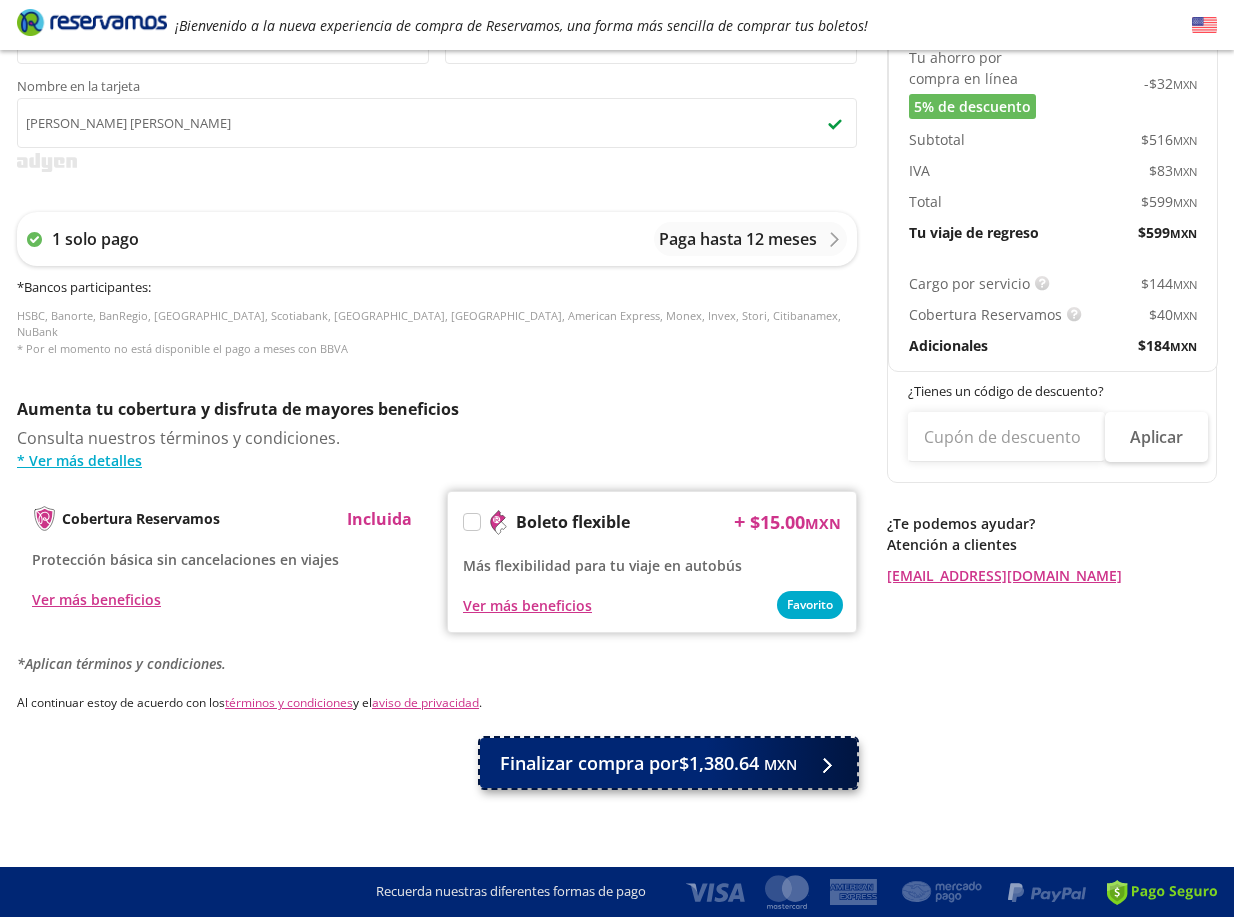click on "Finalizar compra por  $1,380.64   MXN" at bounding box center (648, 763) 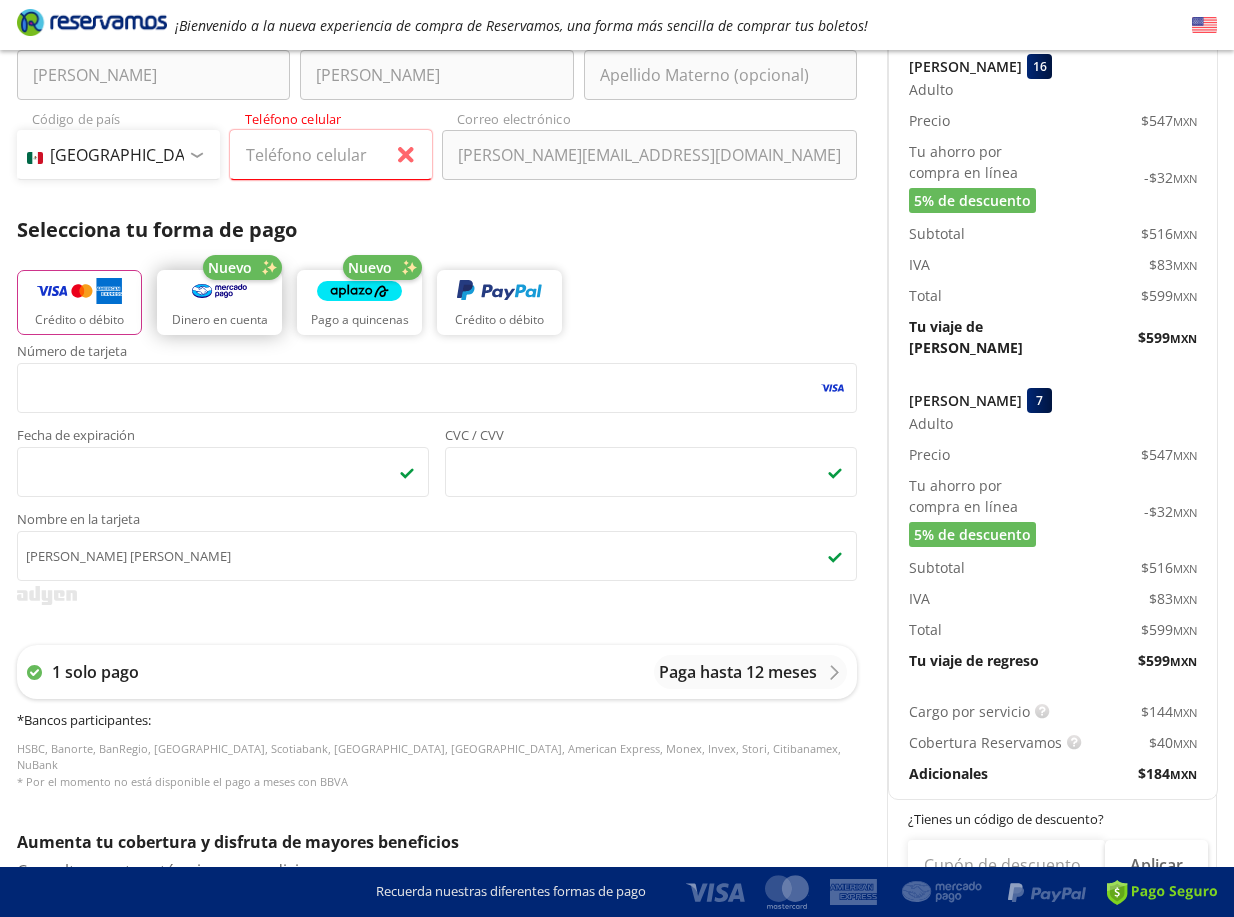 scroll, scrollTop: 256, scrollLeft: 0, axis: vertical 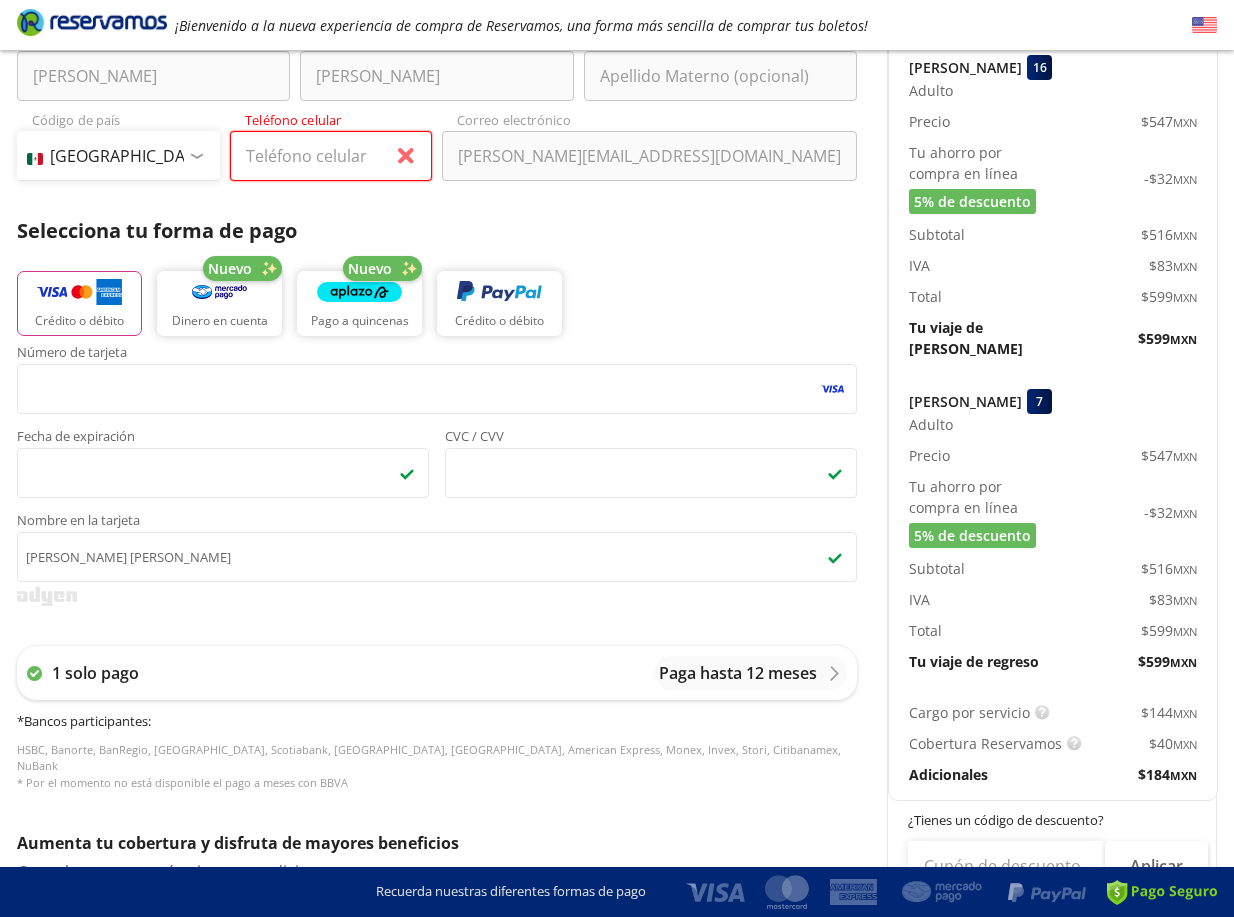 click on "Teléfono celular" at bounding box center [331, 156] 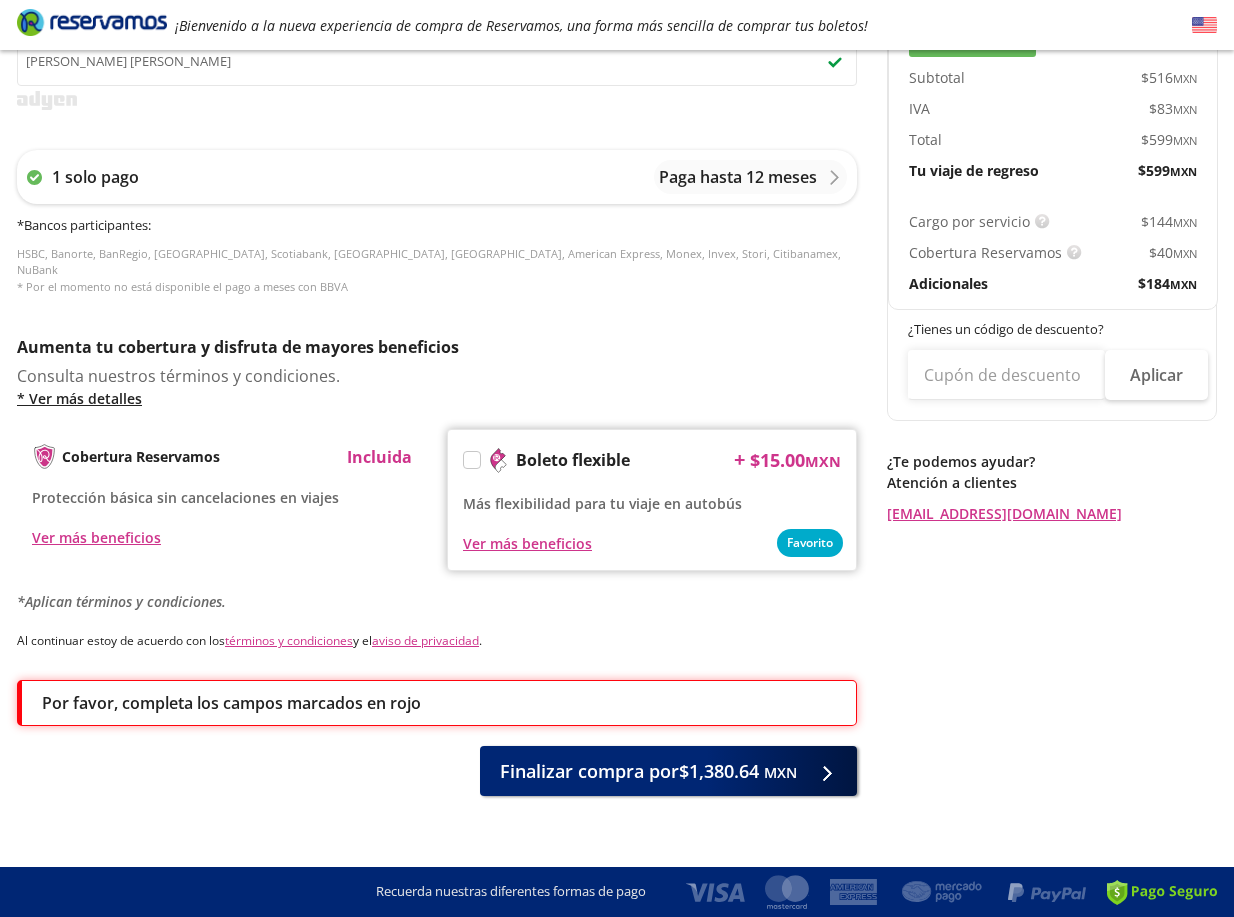 scroll, scrollTop: 751, scrollLeft: 0, axis: vertical 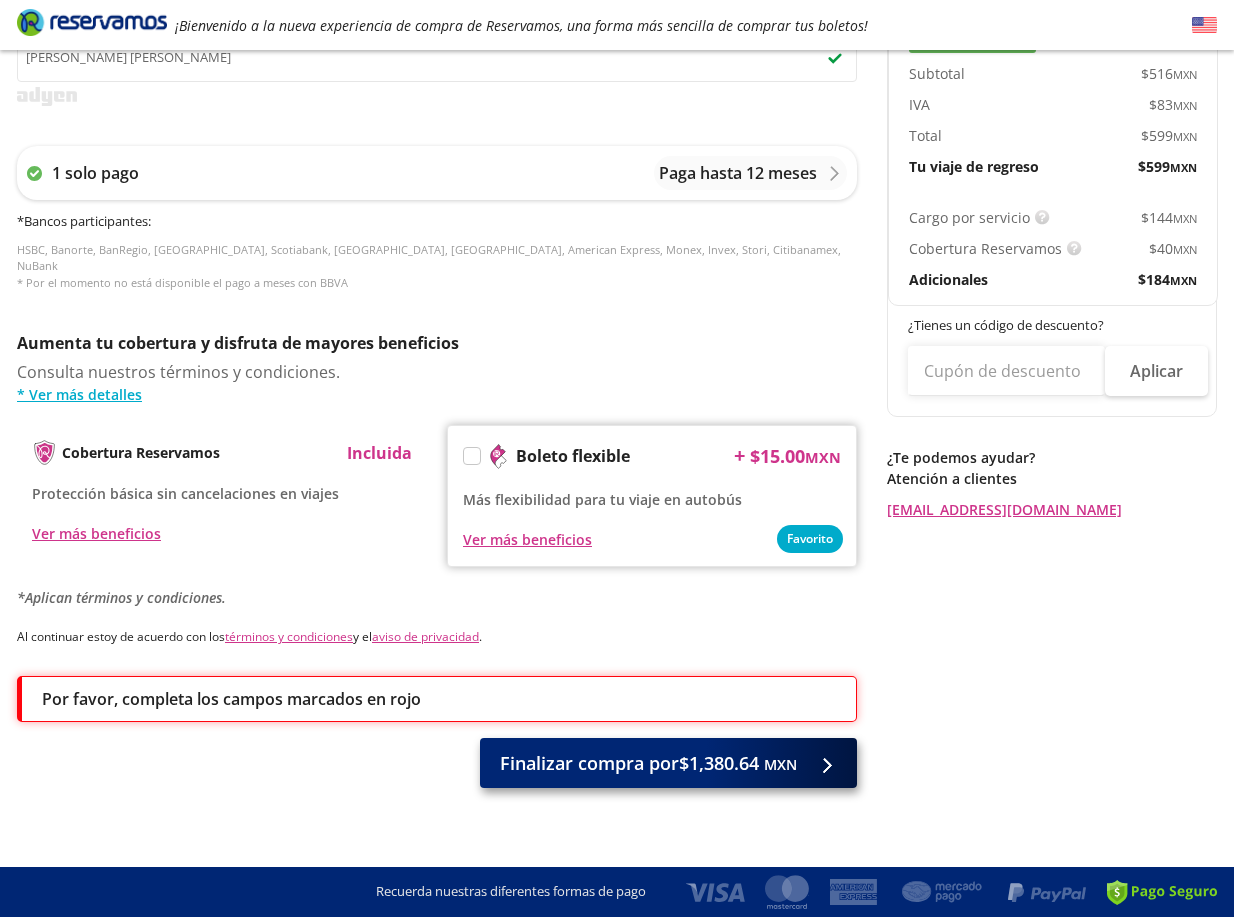 type on "322 116 9549" 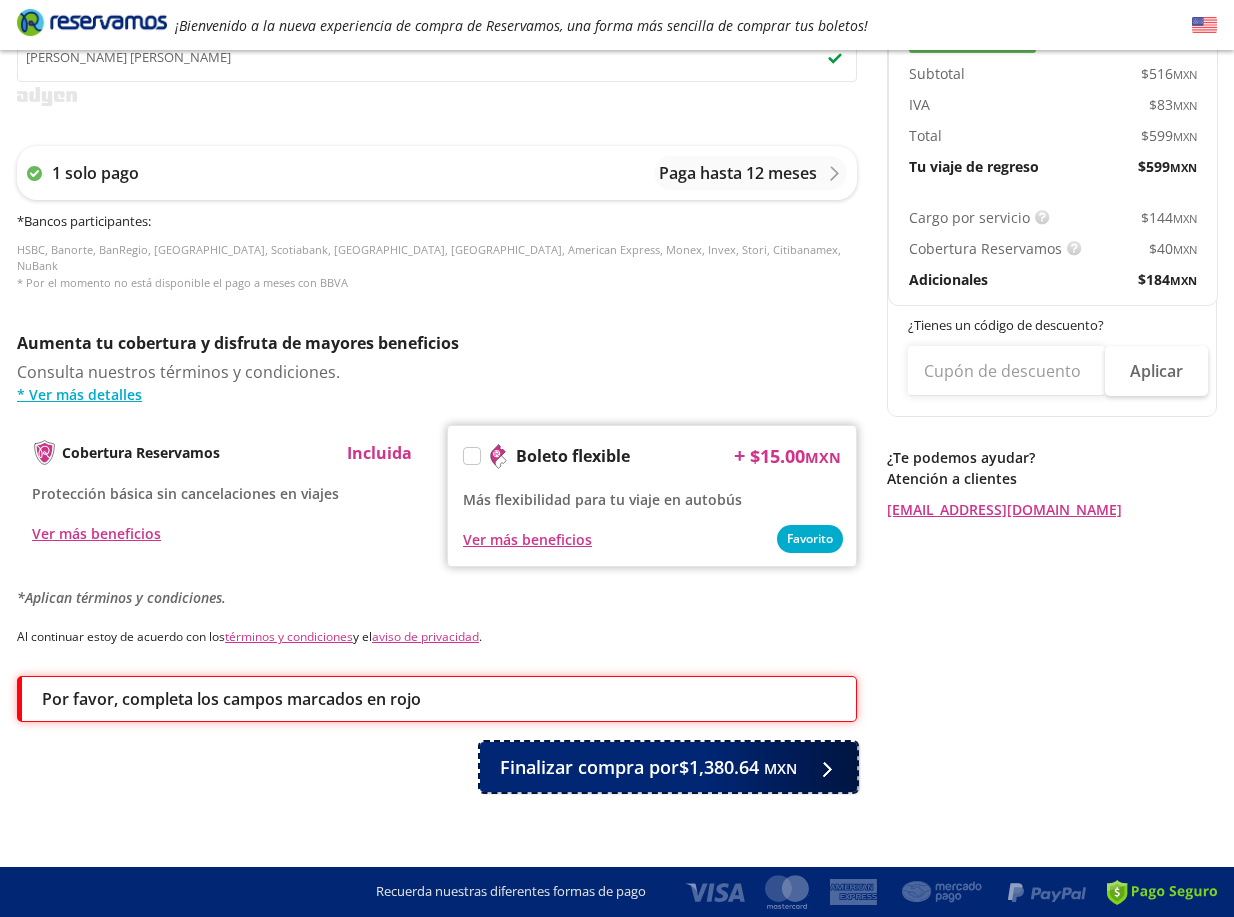 click on "Finalizar compra por  $1,380.64   MXN" at bounding box center [648, 767] 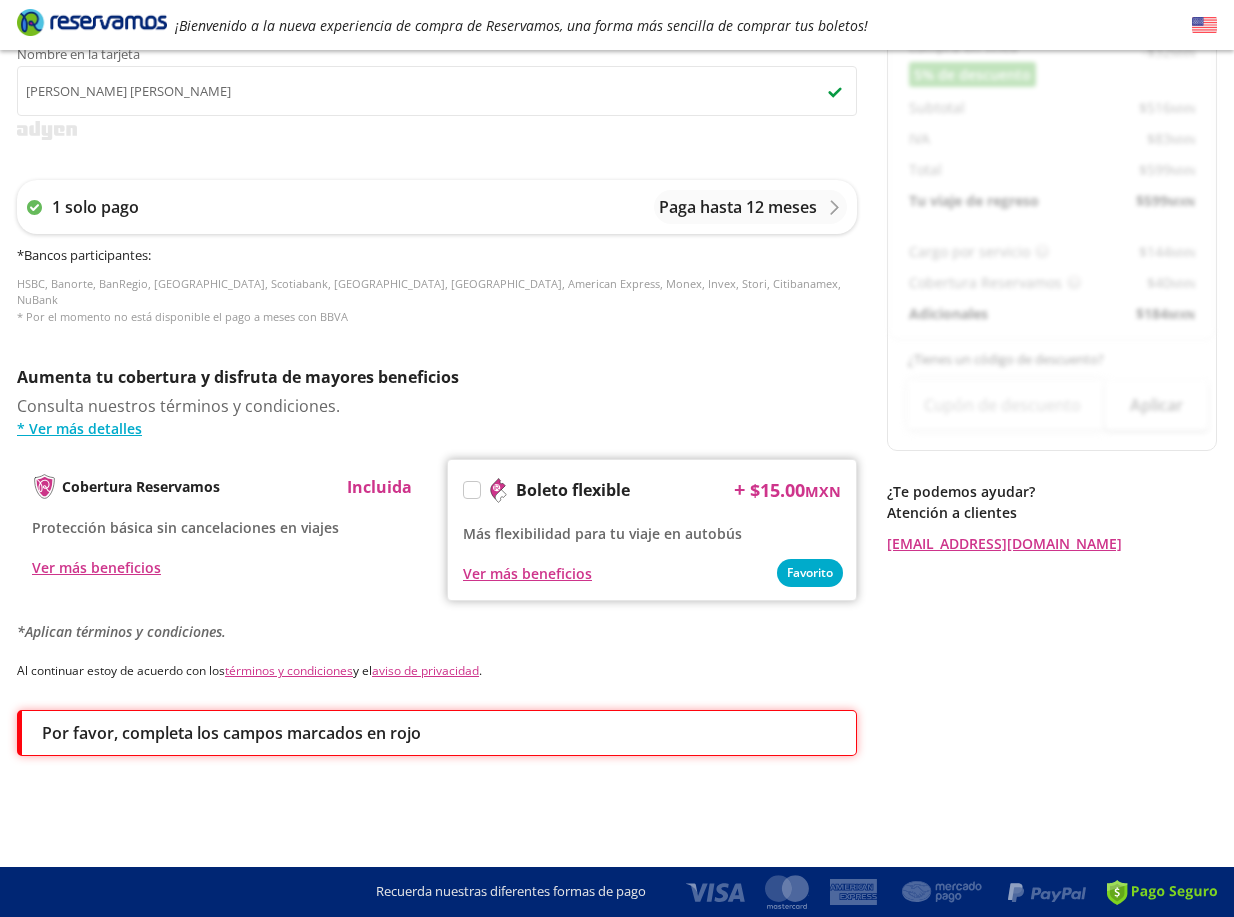 scroll, scrollTop: 0, scrollLeft: 0, axis: both 